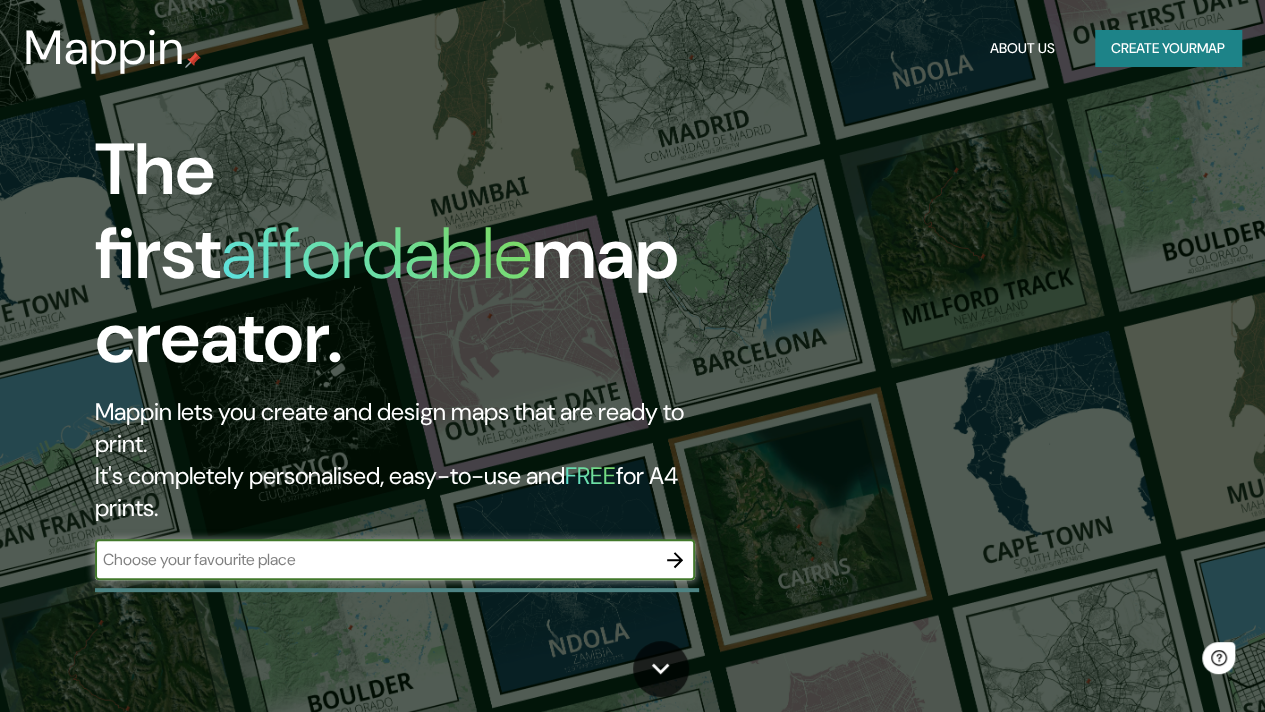 scroll, scrollTop: 0, scrollLeft: 0, axis: both 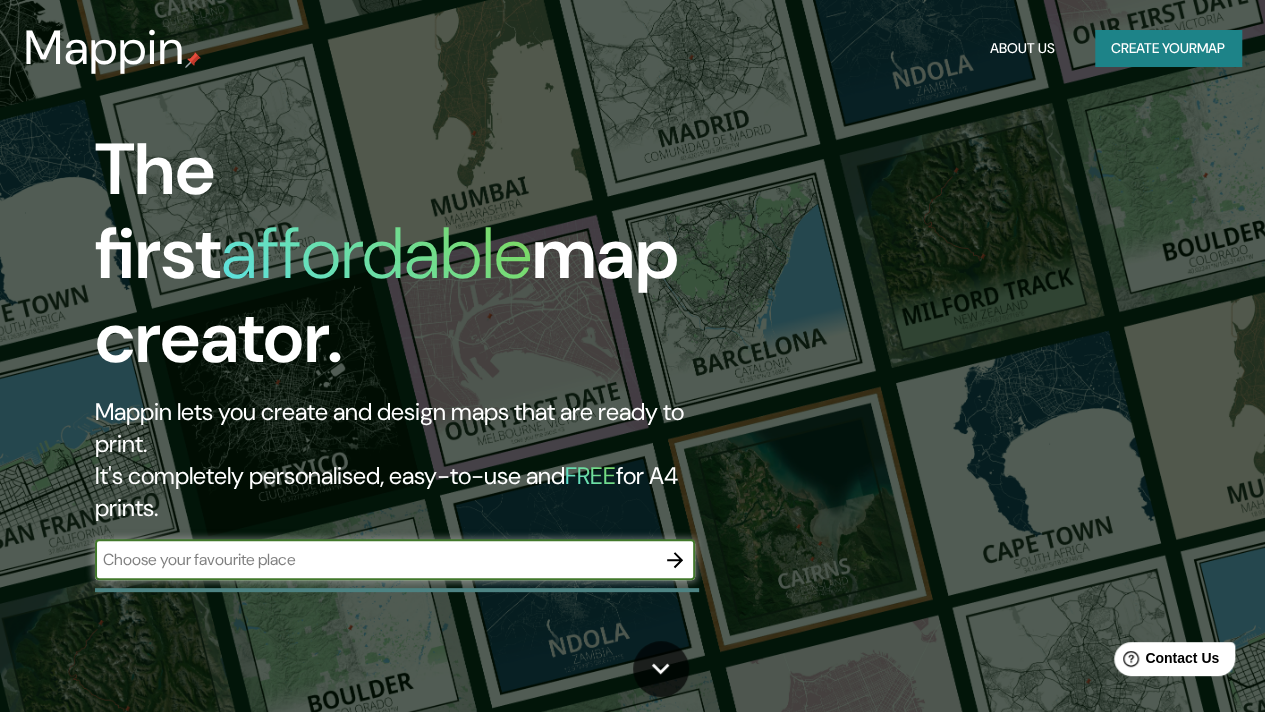 click at bounding box center (375, 559) 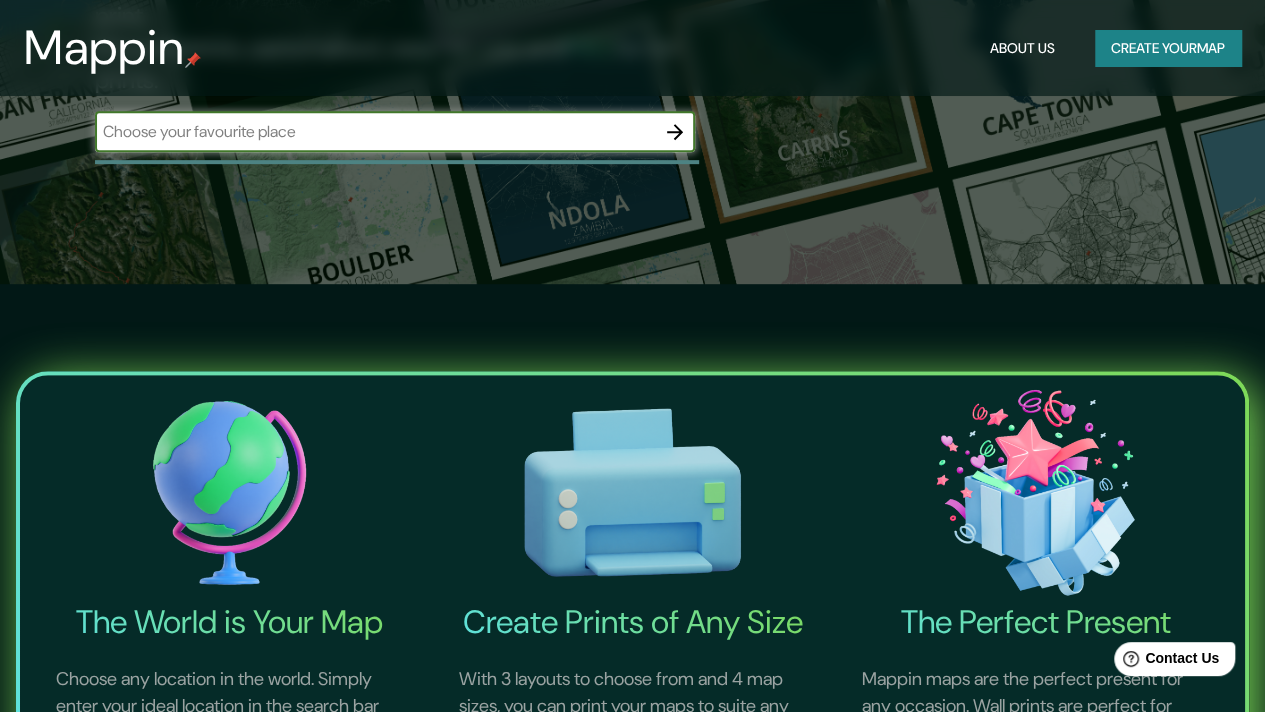 scroll, scrollTop: 0, scrollLeft: 0, axis: both 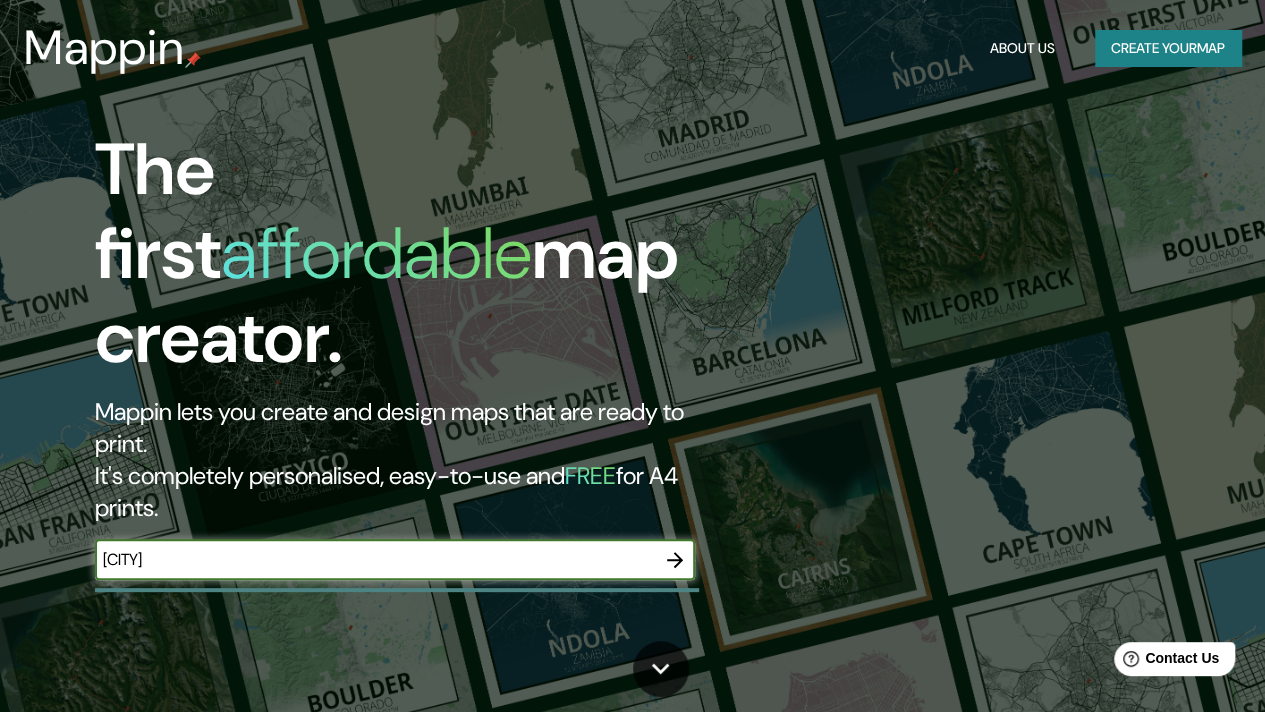type on "[CITY]" 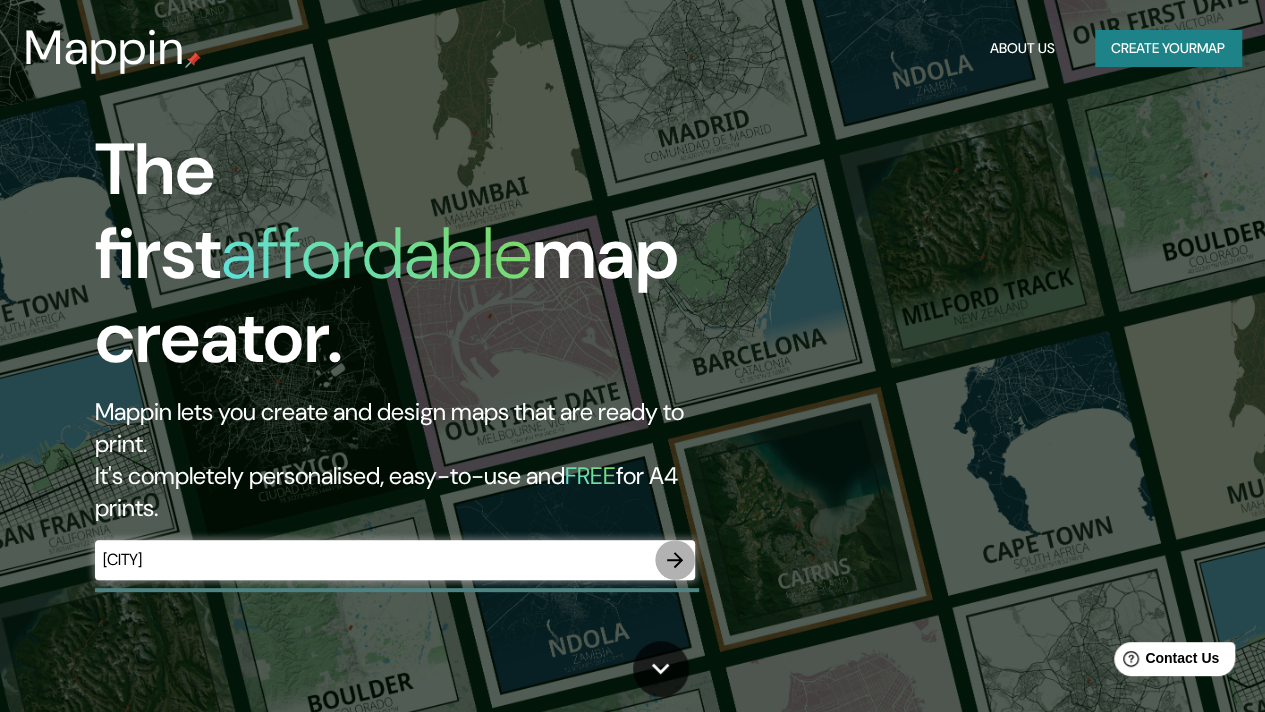 click 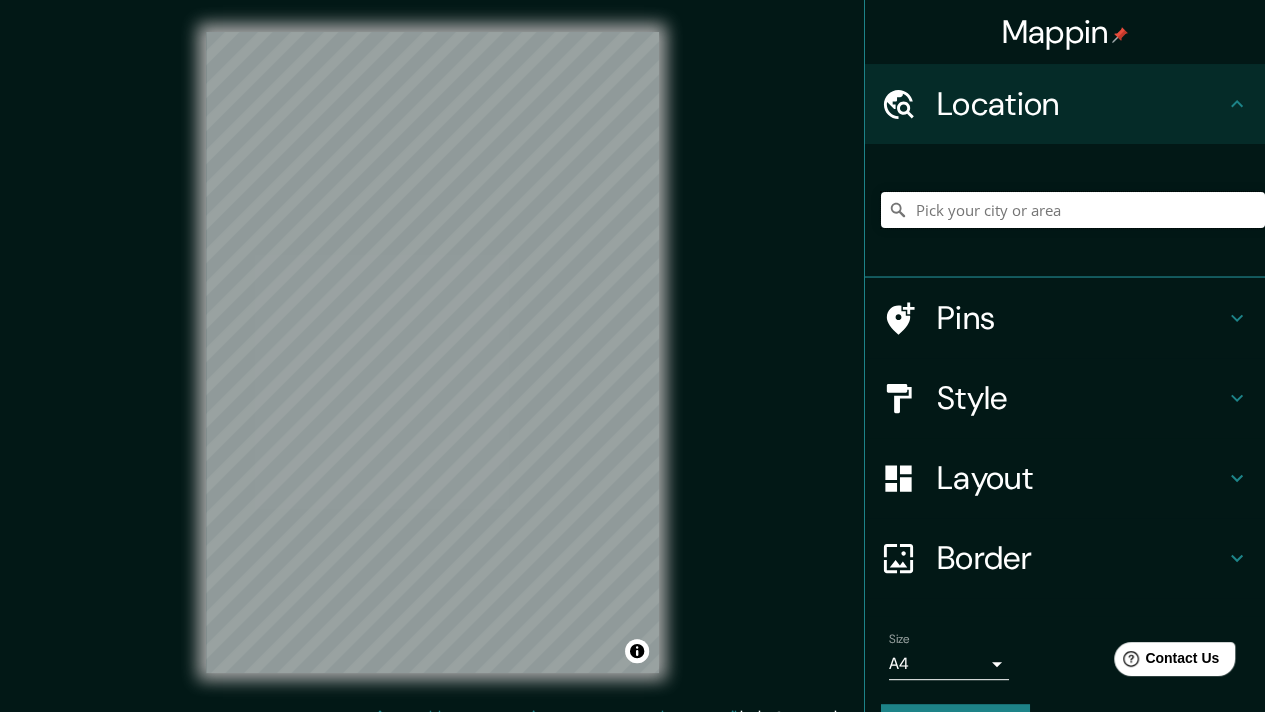 click at bounding box center (1073, 210) 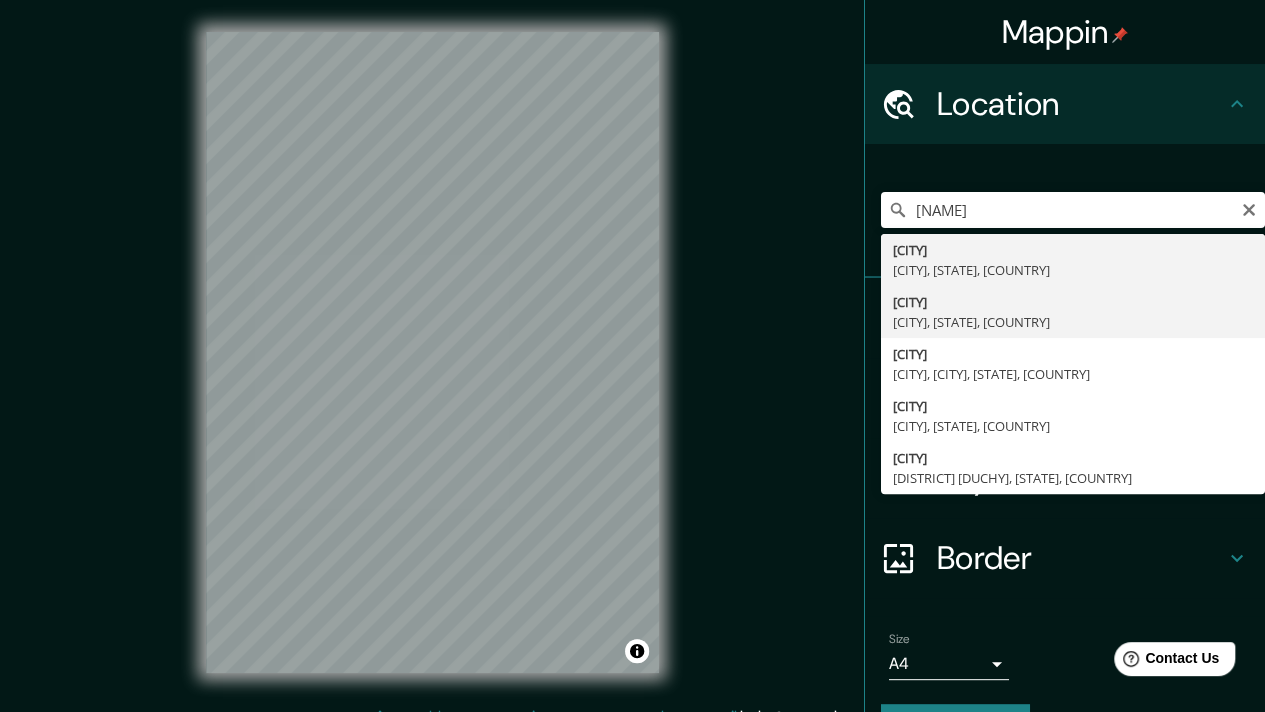 type on "[CITY], [CITY], [STATE], [COUNTRY]" 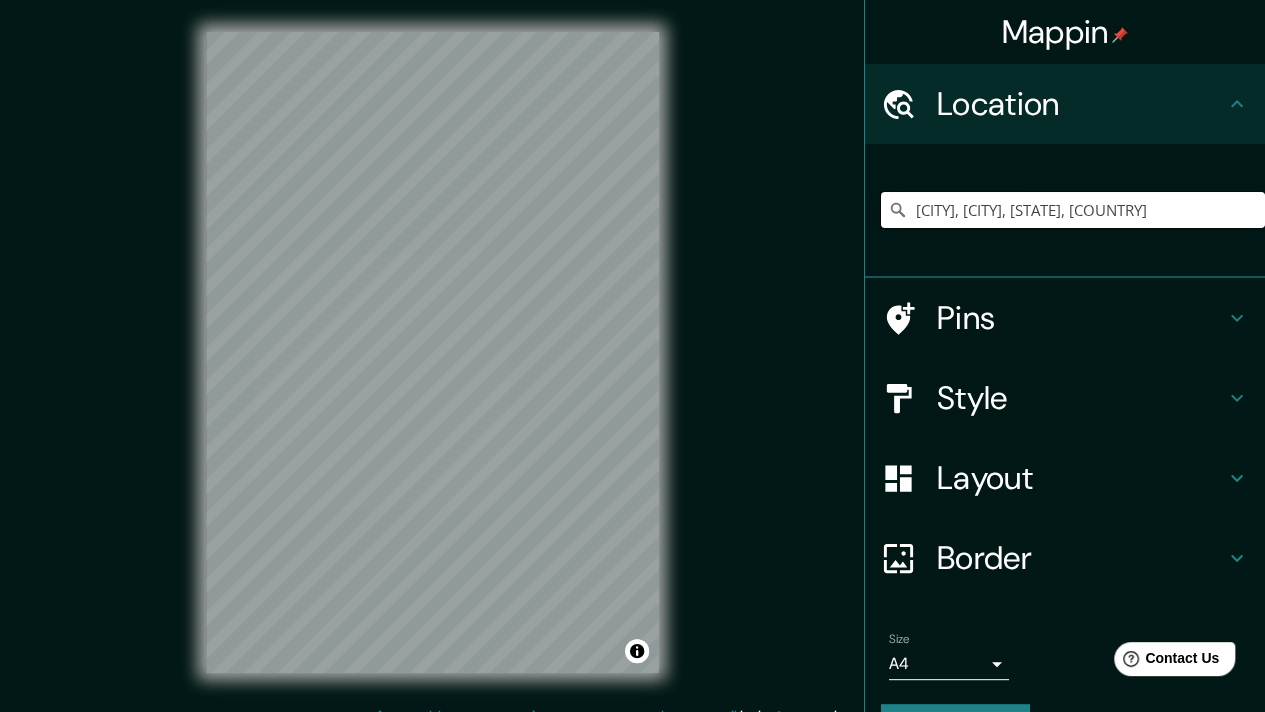 scroll, scrollTop: 0, scrollLeft: 0, axis: both 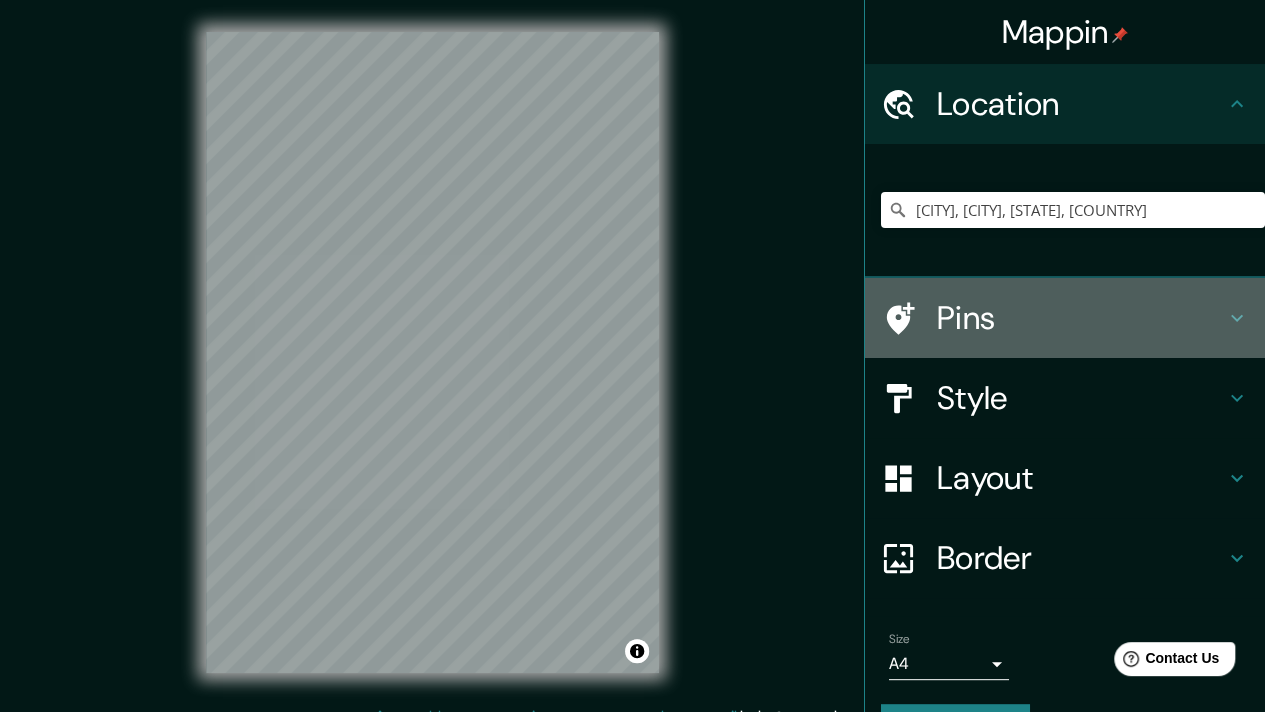 click on "Pins" at bounding box center (1065, 318) 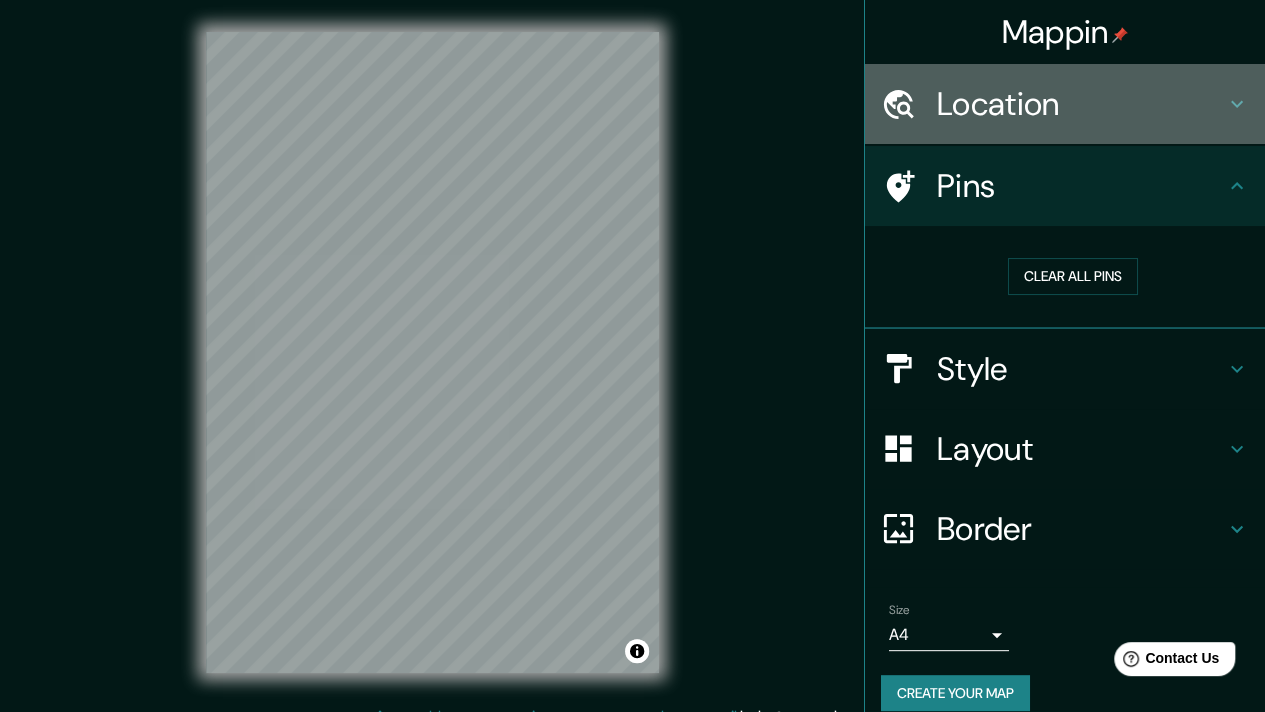 click on "Location" at bounding box center [1081, 104] 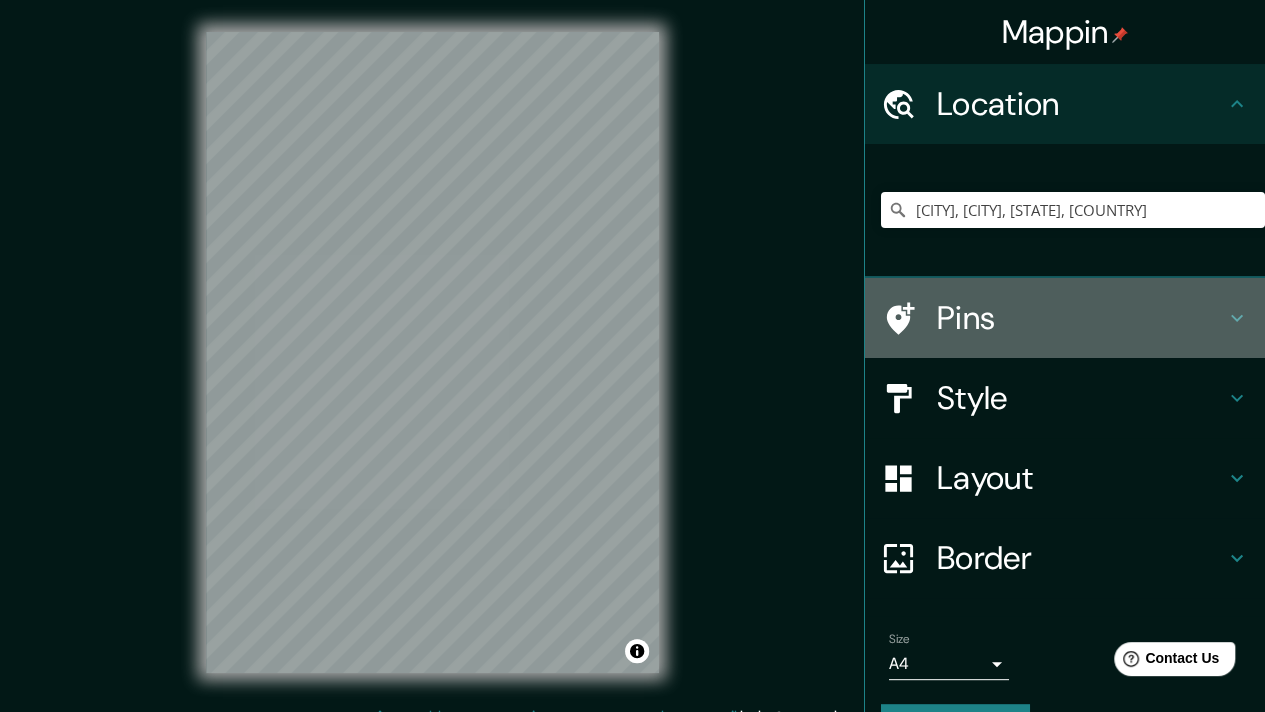 click on "Pins" at bounding box center (1065, 318) 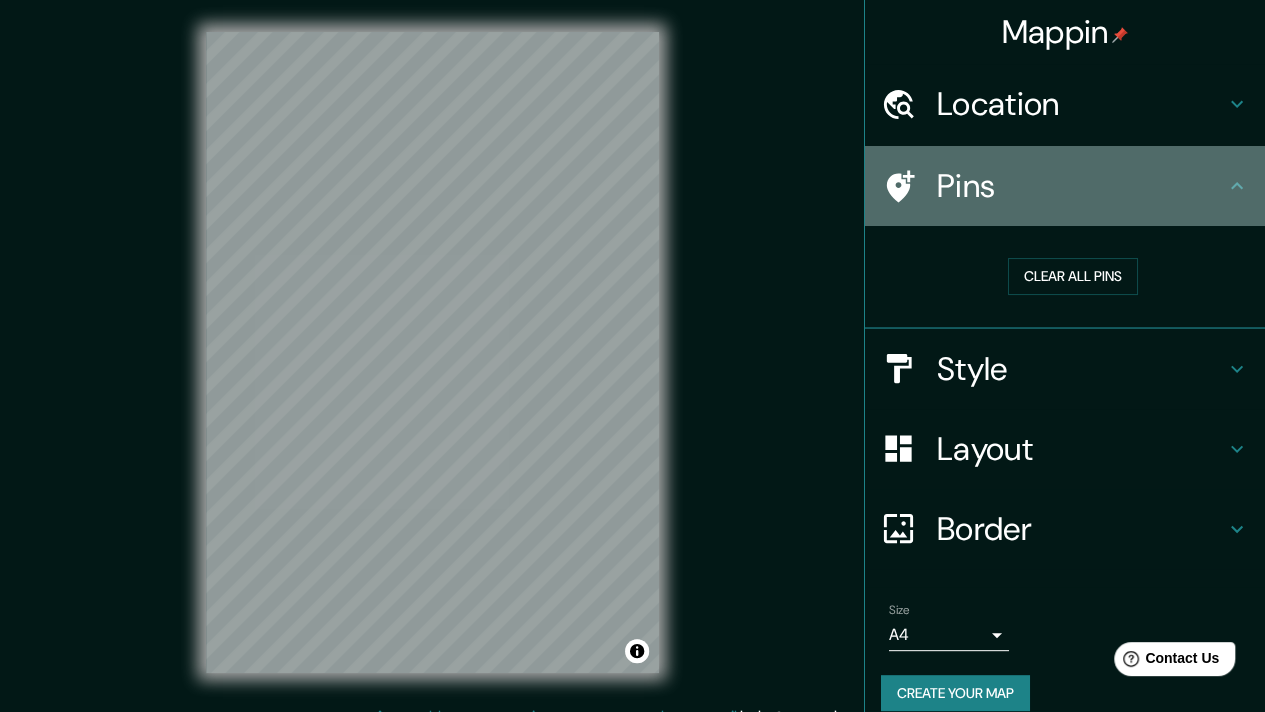 click on "Pins" at bounding box center [1081, 186] 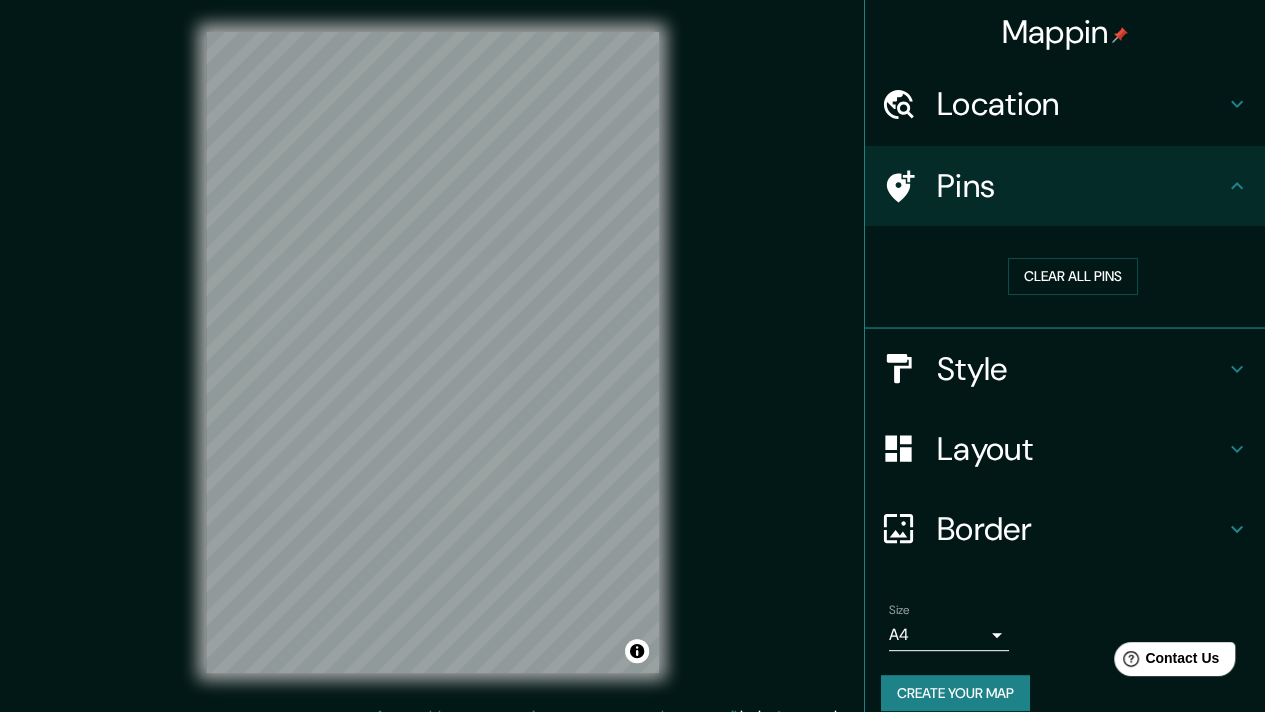 click on "Pins" at bounding box center [1081, 186] 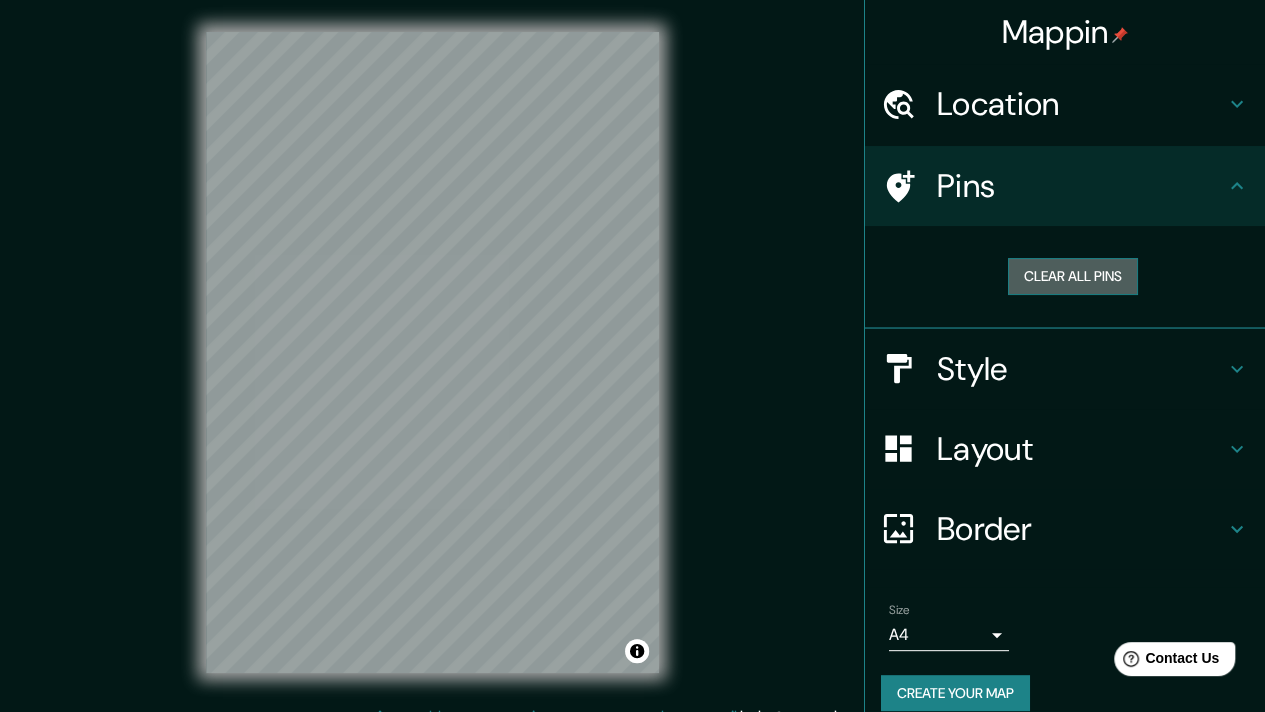 click on "Clear all pins" at bounding box center (1073, 276) 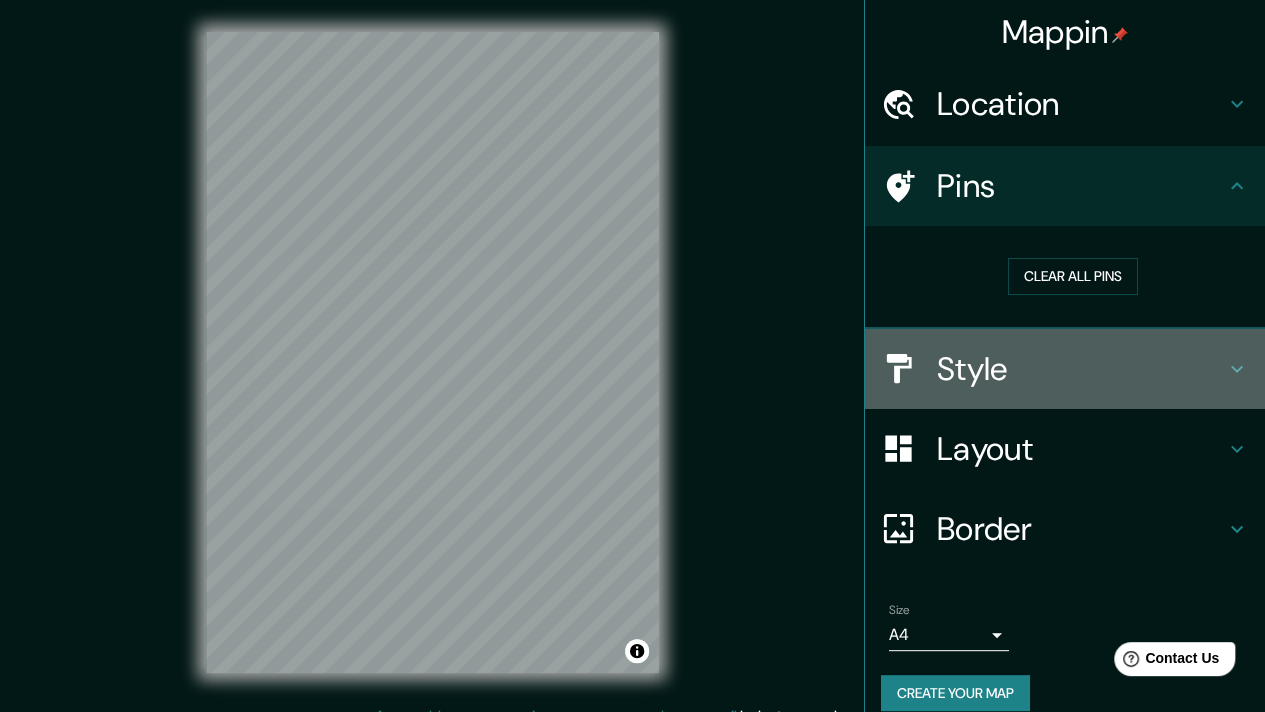click on "Style" at bounding box center [1081, 369] 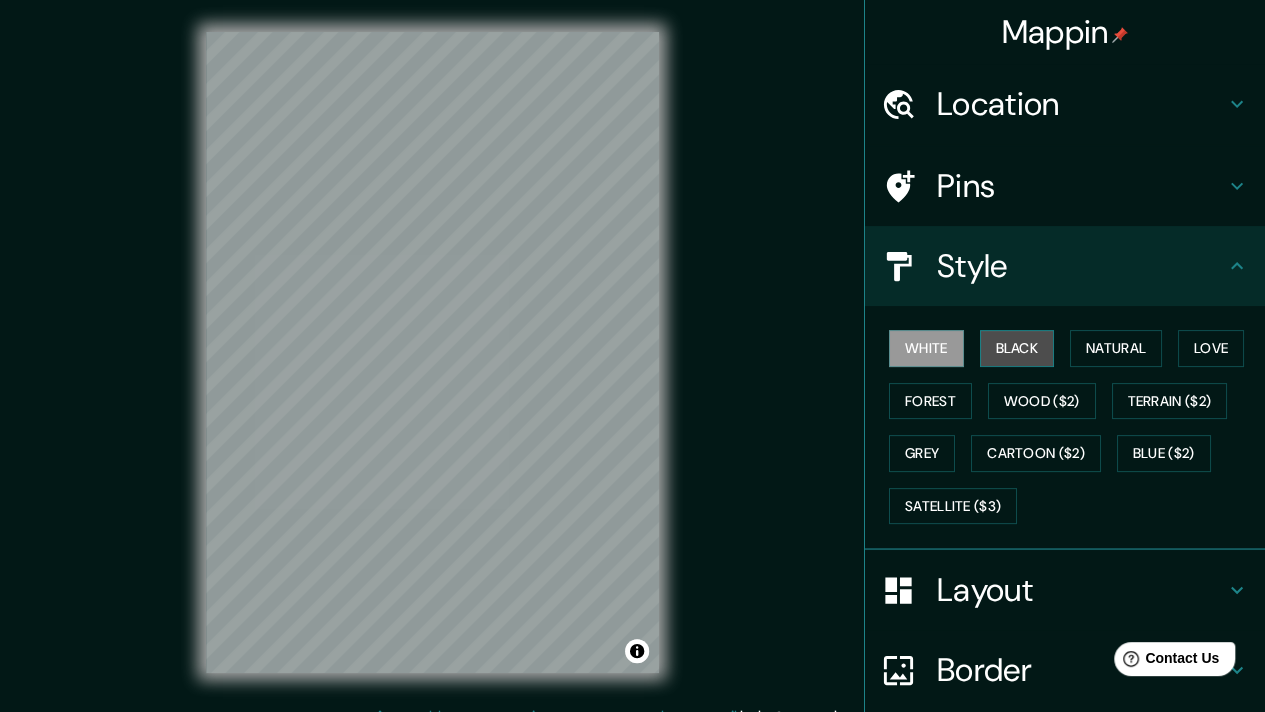 click on "Black" at bounding box center (1017, 348) 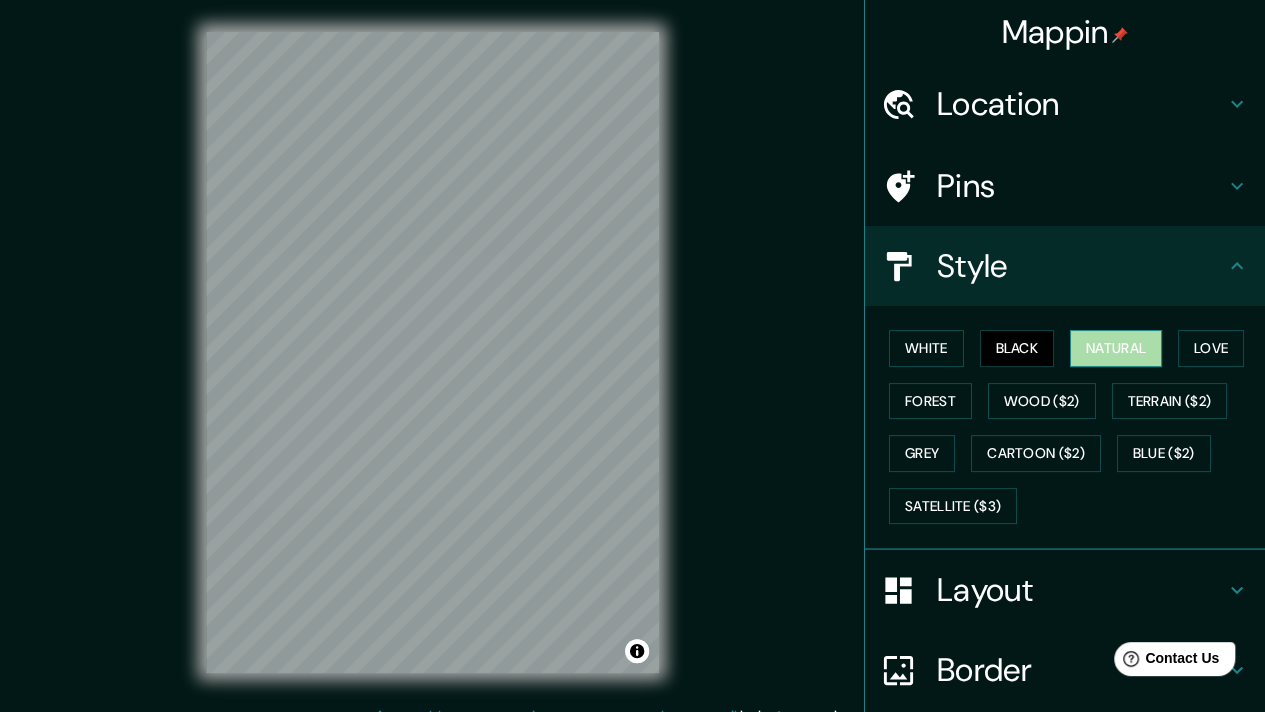 click on "Natural" at bounding box center (1116, 348) 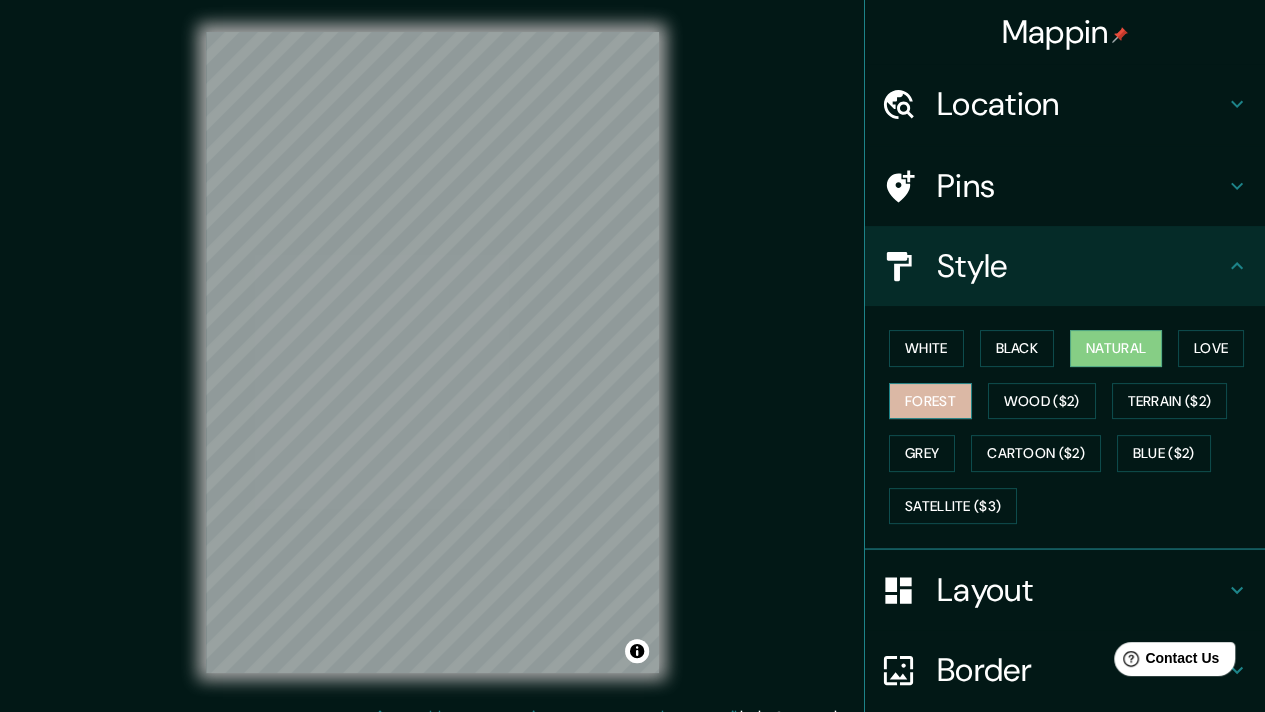 click on "Forest" at bounding box center [930, 401] 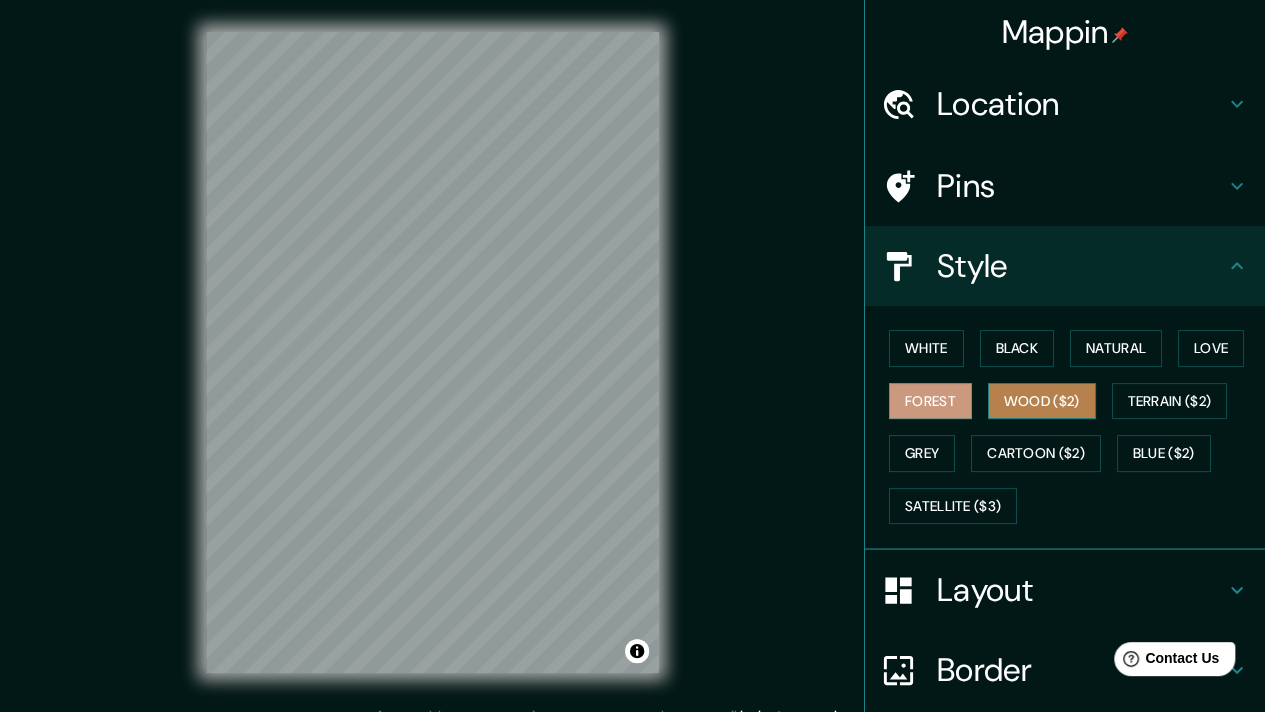 click on "Wood ($2)" at bounding box center [1042, 401] 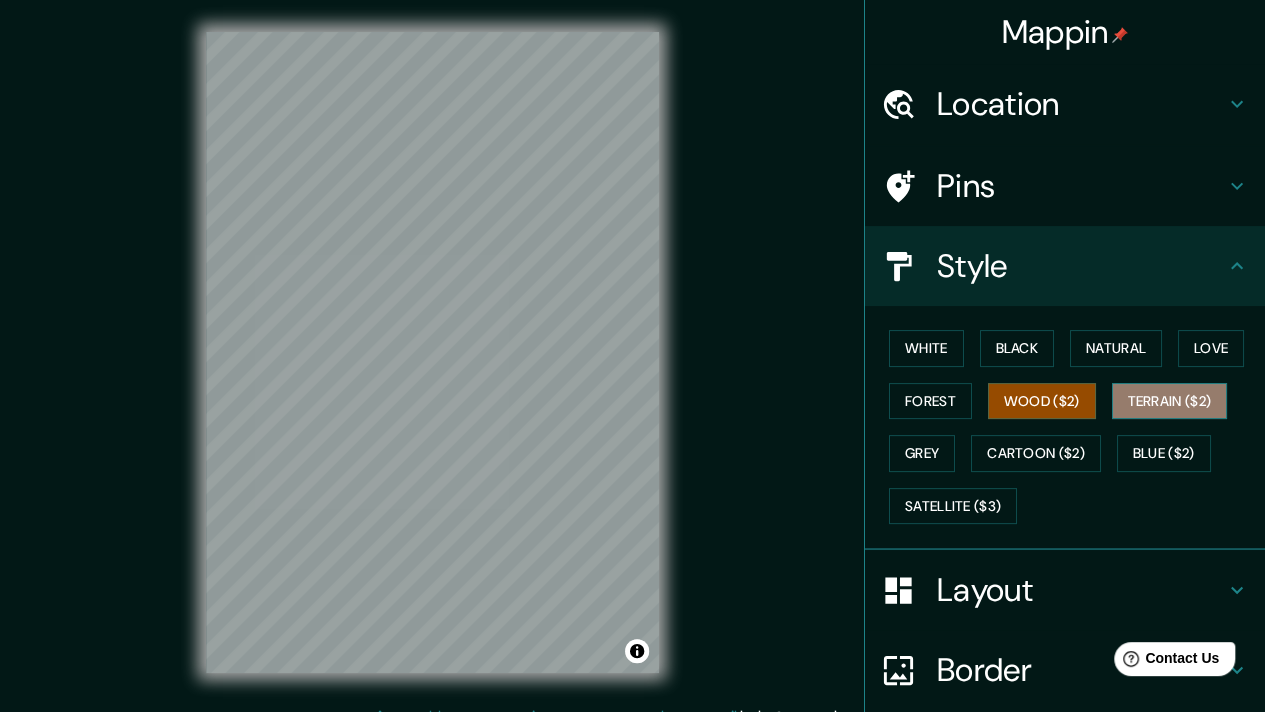 click on "Terrain ($2)" at bounding box center [1170, 401] 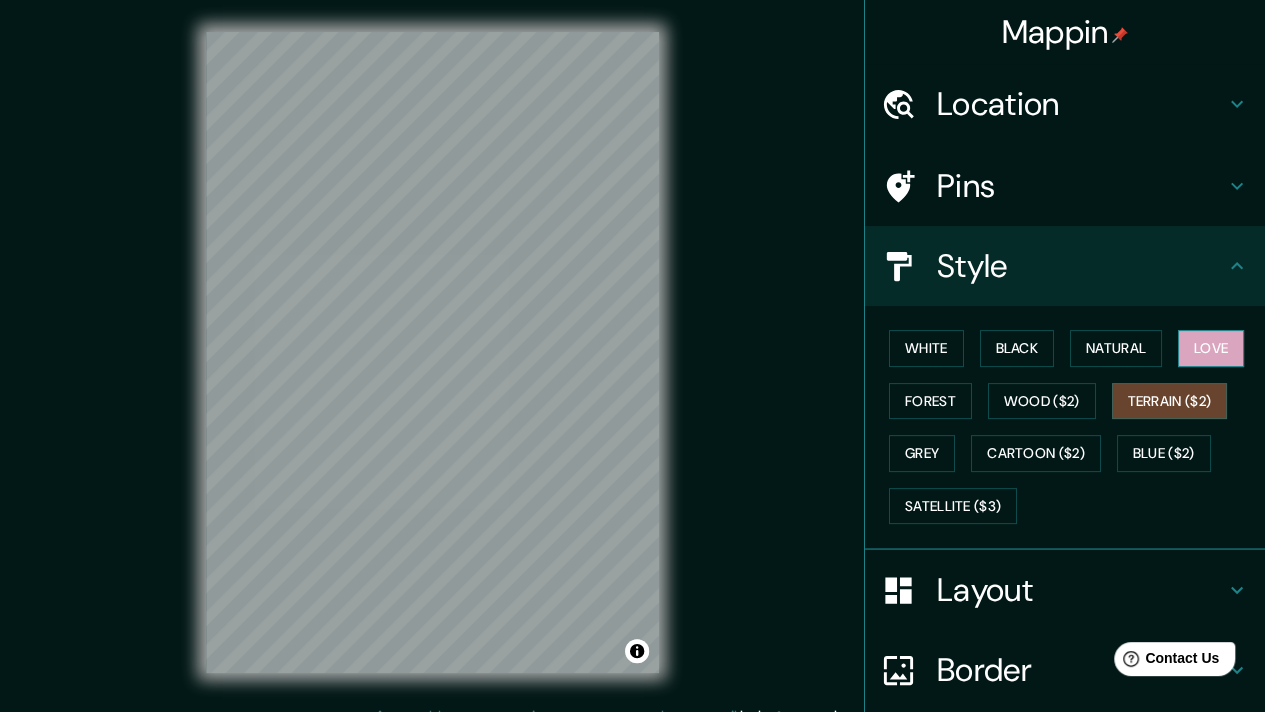 click on "Love" at bounding box center (1211, 348) 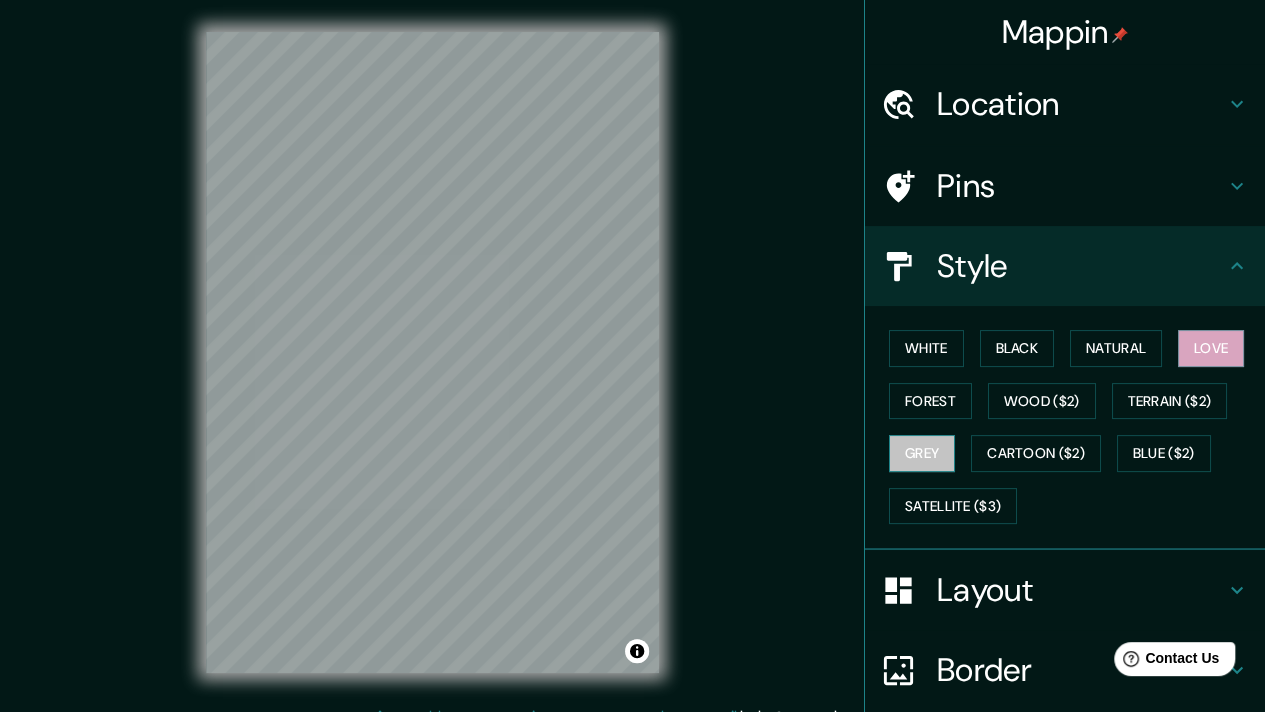 click on "Grey" at bounding box center [922, 453] 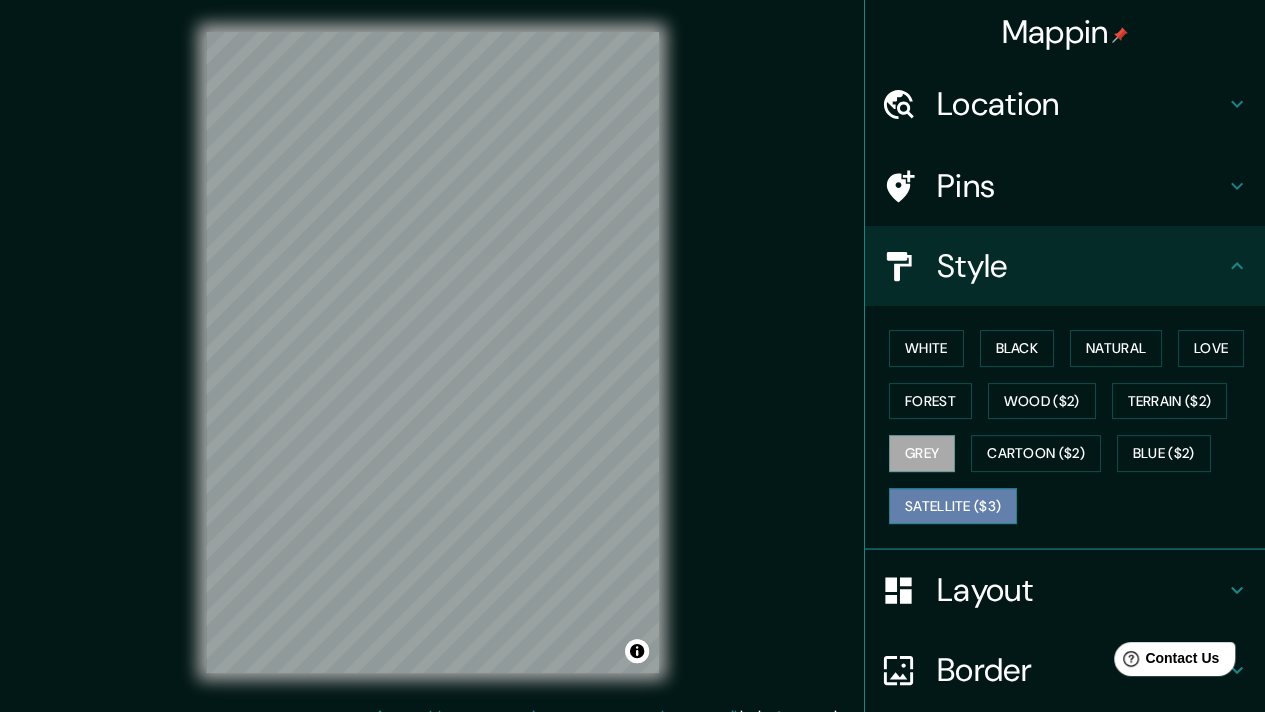 click on "Satellite ($3)" at bounding box center (953, 506) 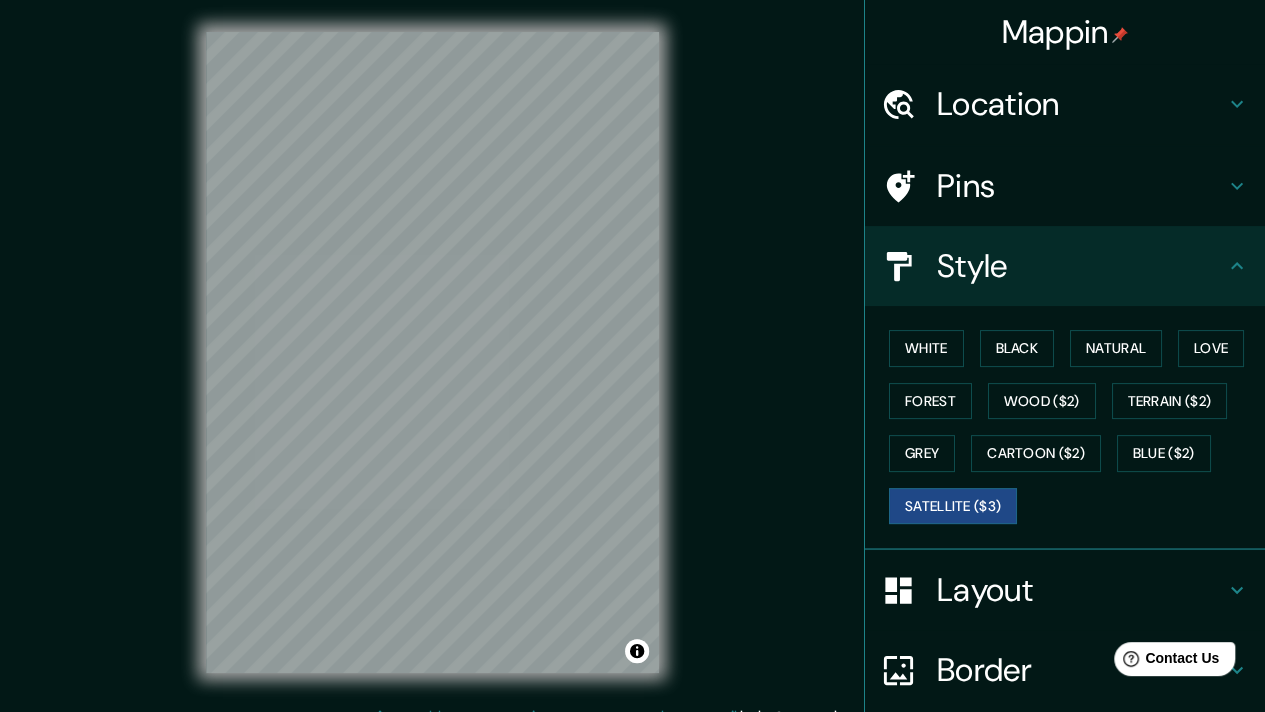 click on "White Black Natural Love Forest Wood ($2) Terrain ($2) Grey Cartoon ($2) Blue ($2) Satellite ($3)" at bounding box center (1073, 427) 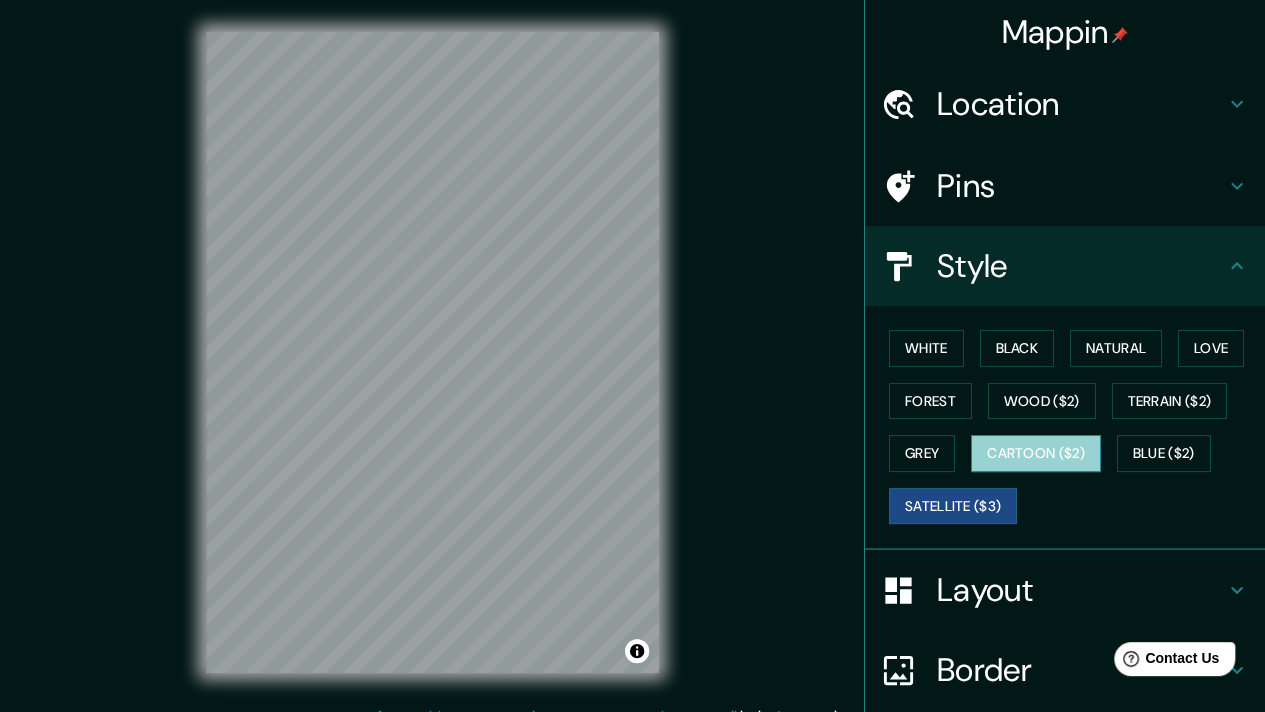click on "Cartoon ($2)" at bounding box center [1036, 453] 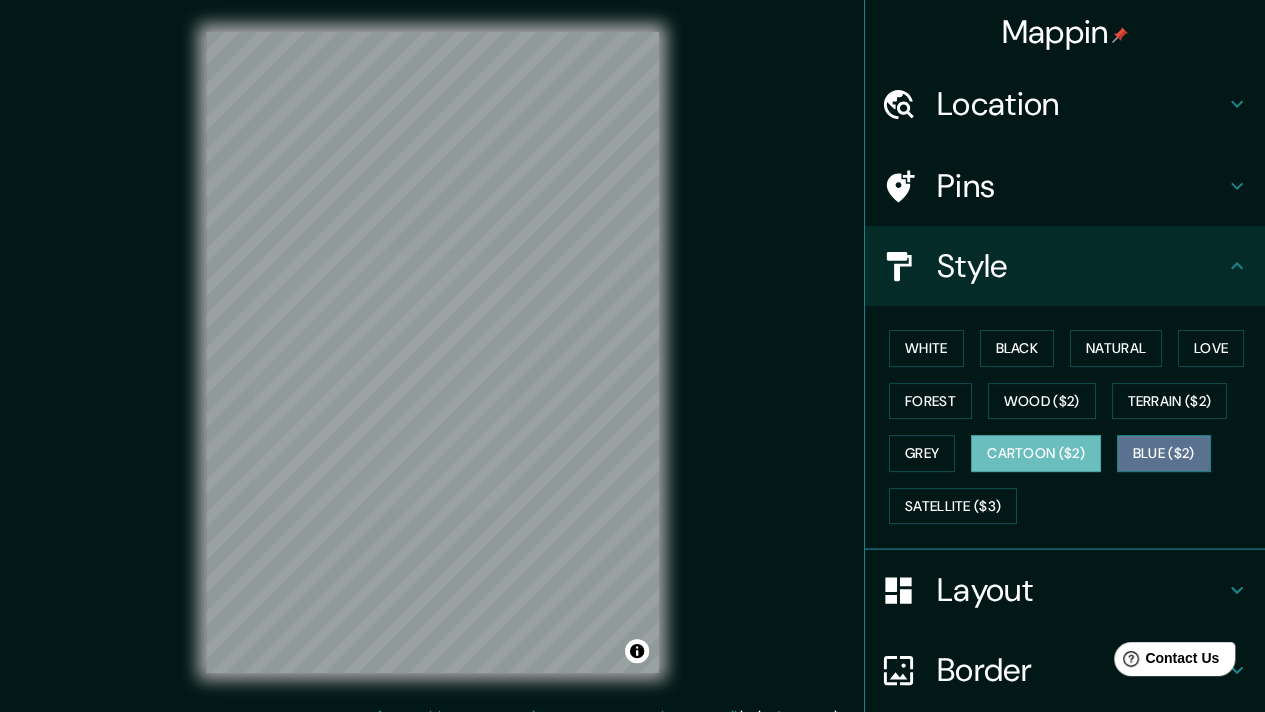click on "Blue ($2)" at bounding box center [1164, 453] 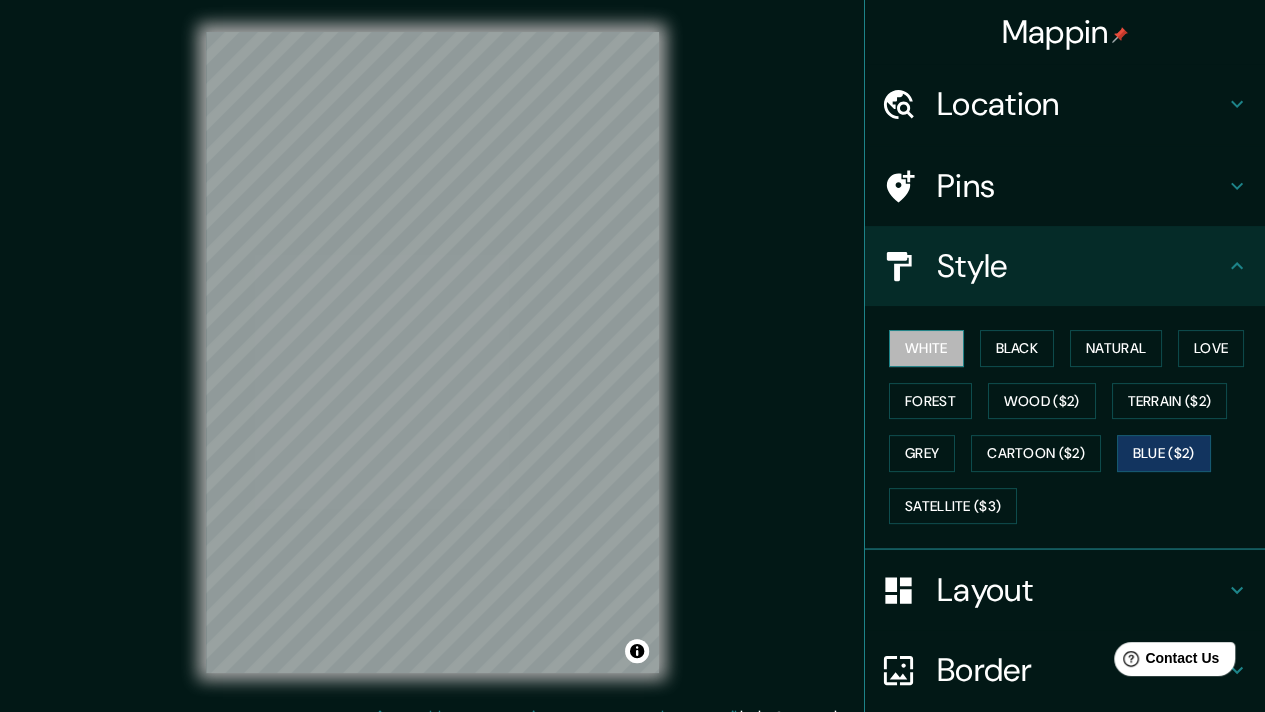 click on "White" at bounding box center [926, 348] 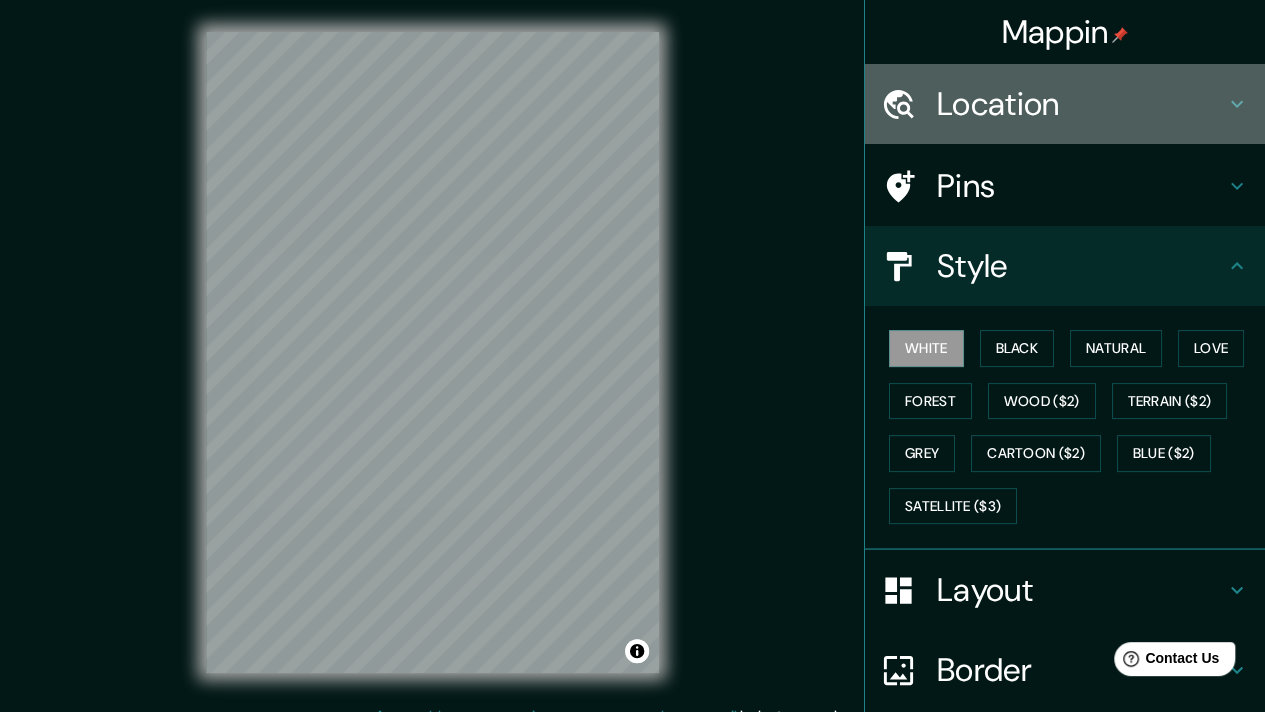 click on "Location" at bounding box center (1081, 104) 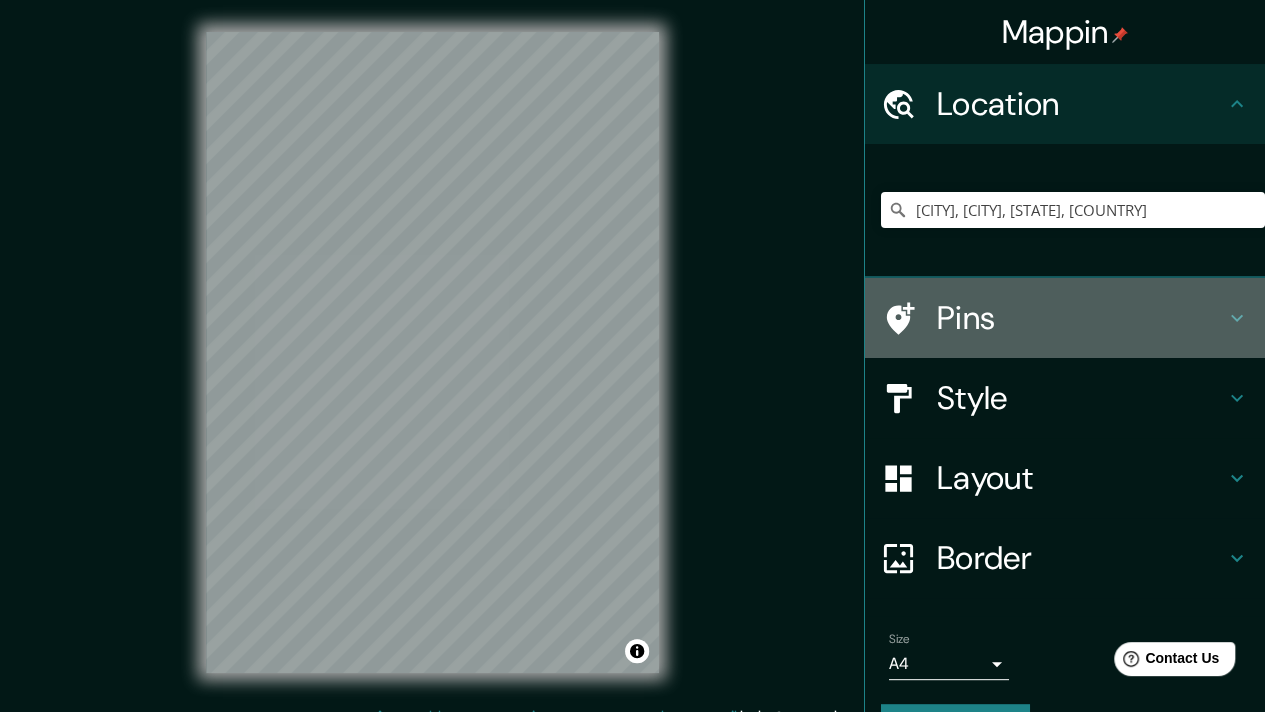 click on "Pins" at bounding box center [1081, 318] 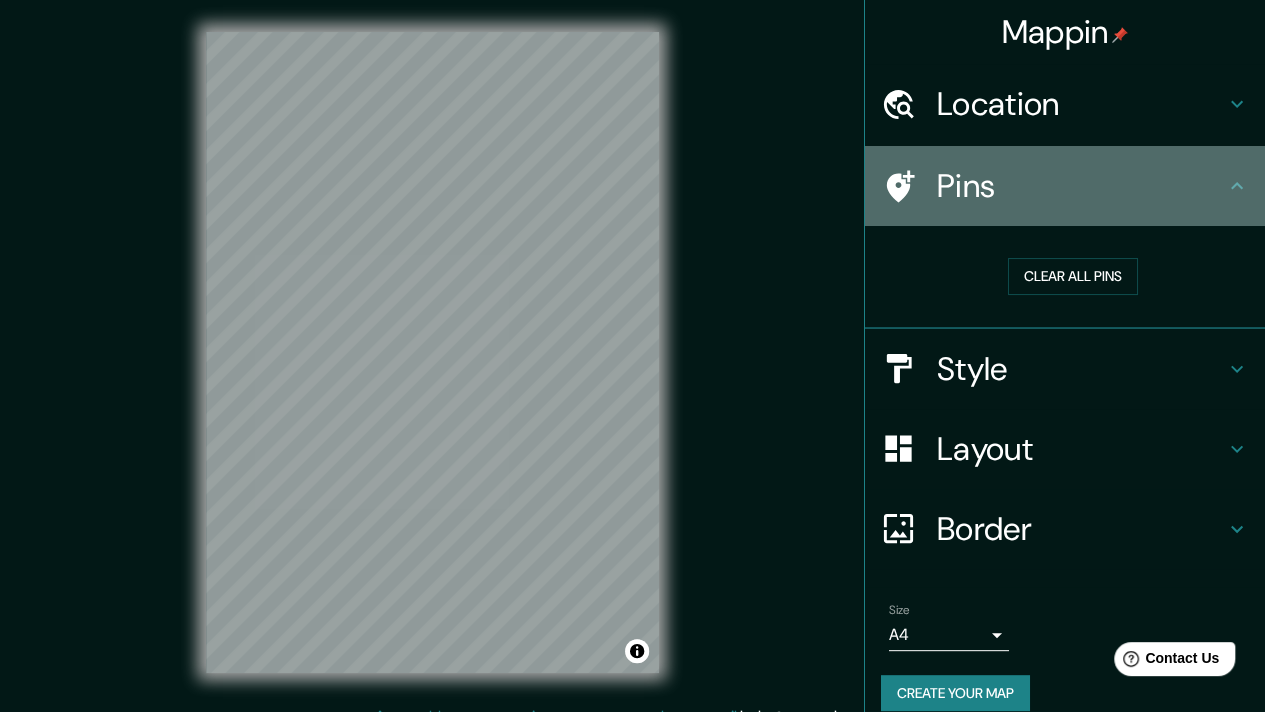 click 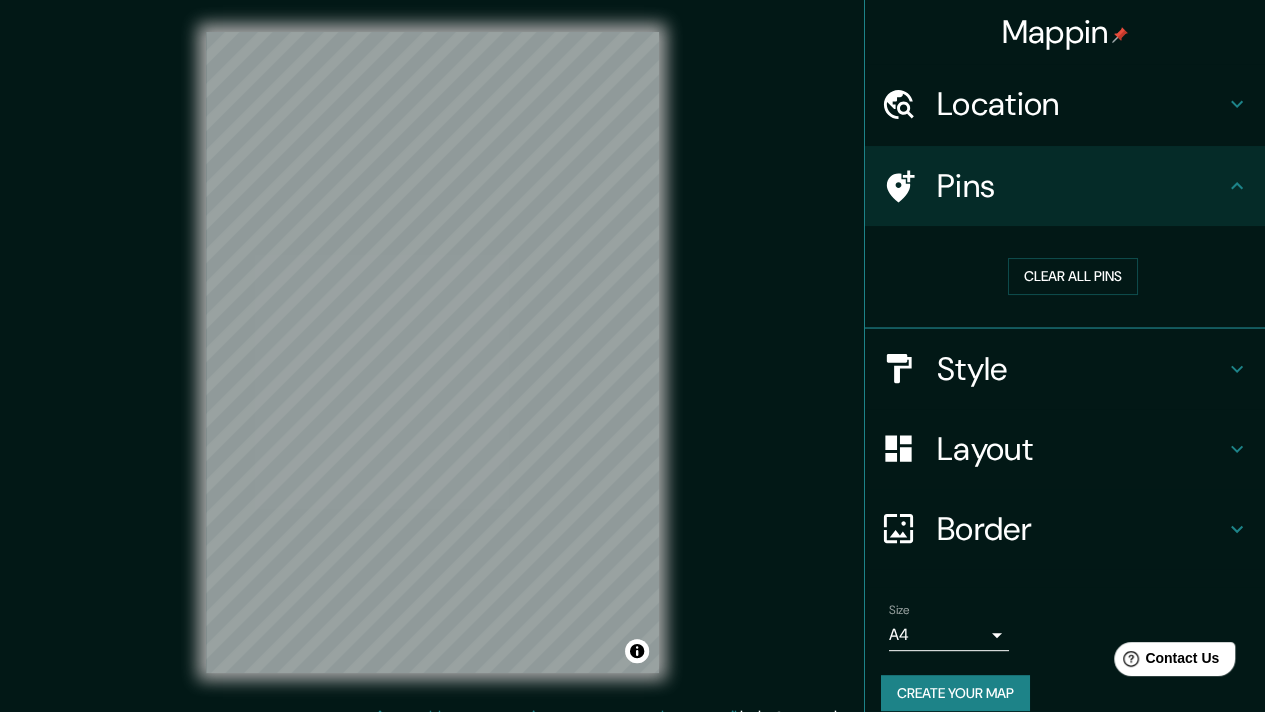 click 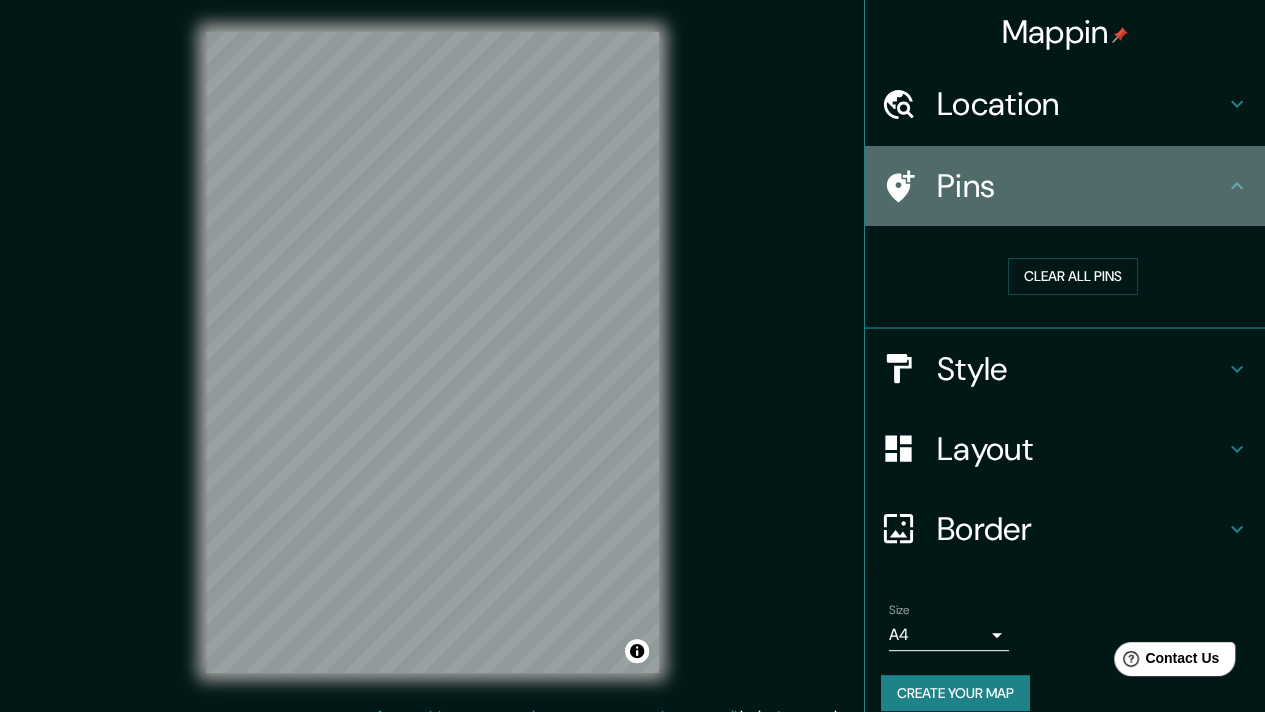 click 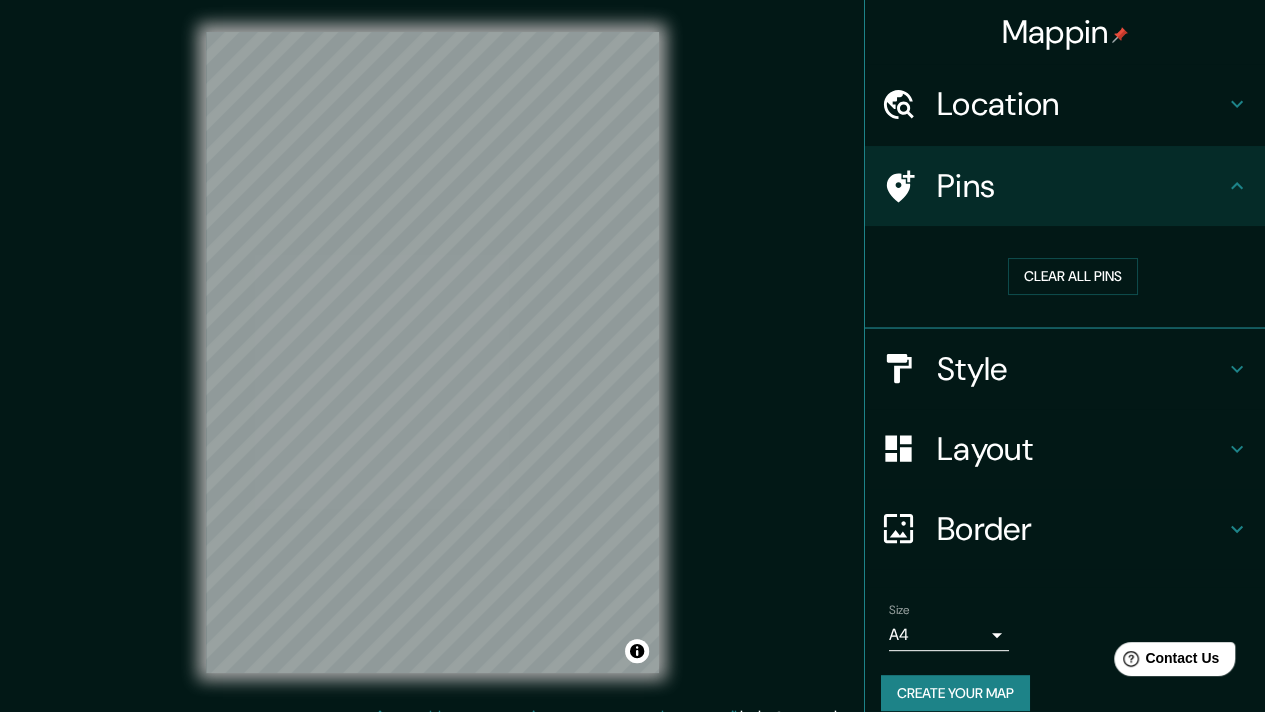 scroll, scrollTop: 22, scrollLeft: 0, axis: vertical 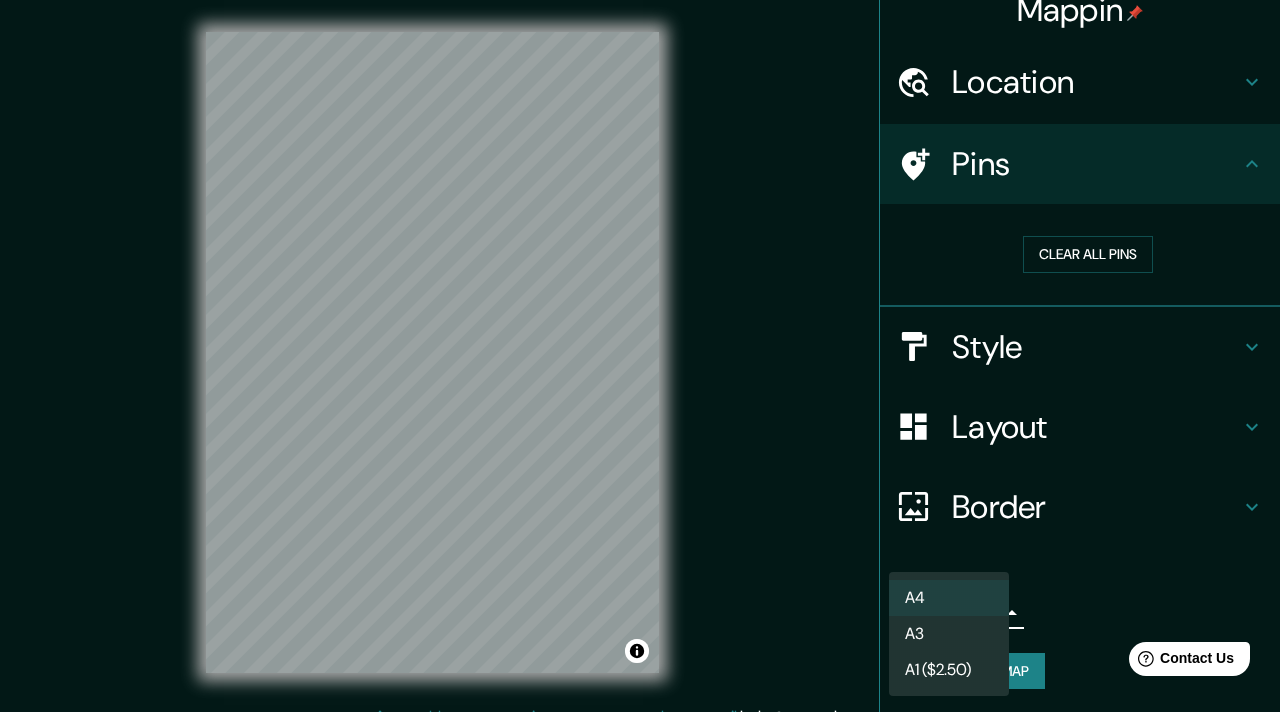 drag, startPoint x: 958, startPoint y: 621, endPoint x: 1028, endPoint y: 663, distance: 81.63332 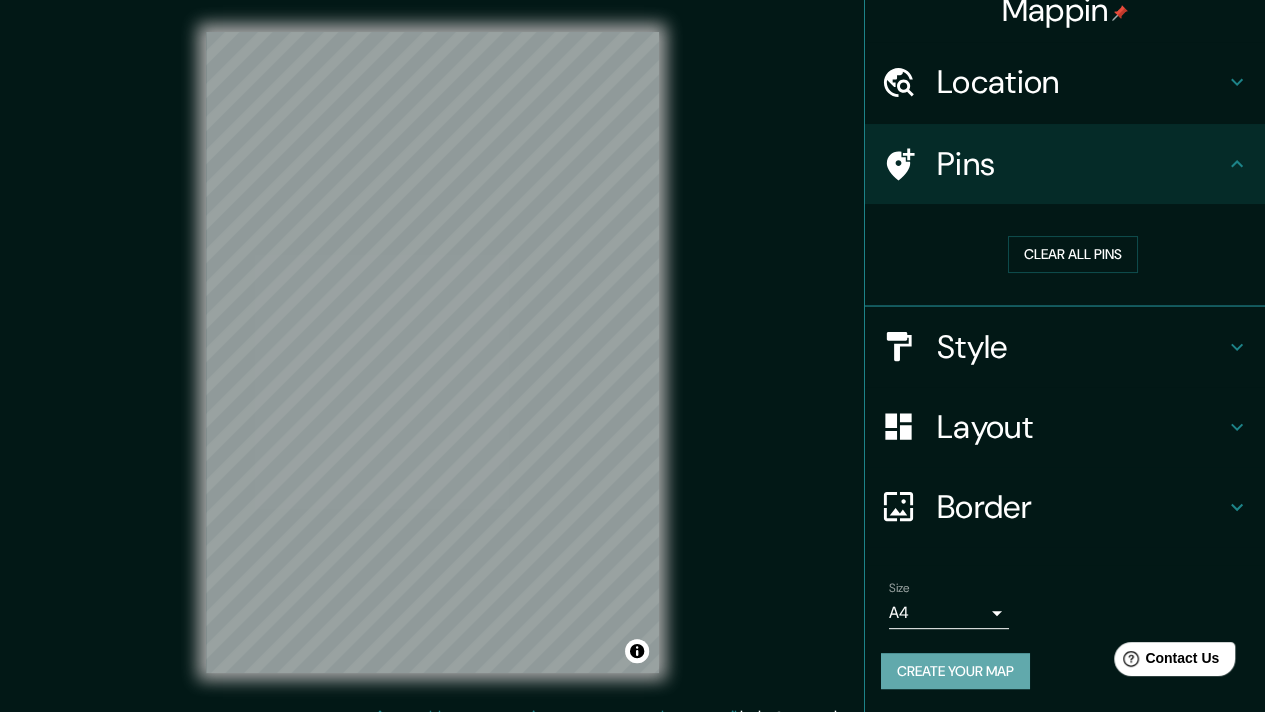 click on "Create your map" at bounding box center (955, 671) 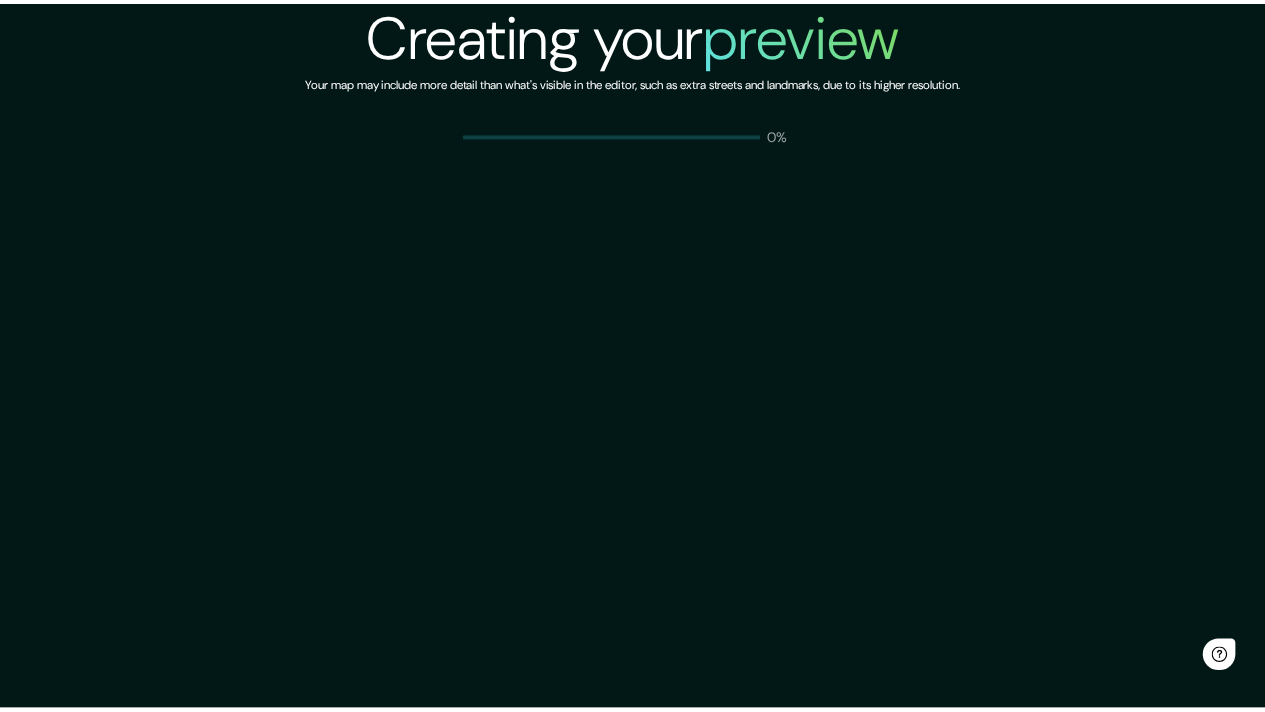 scroll, scrollTop: 0, scrollLeft: 0, axis: both 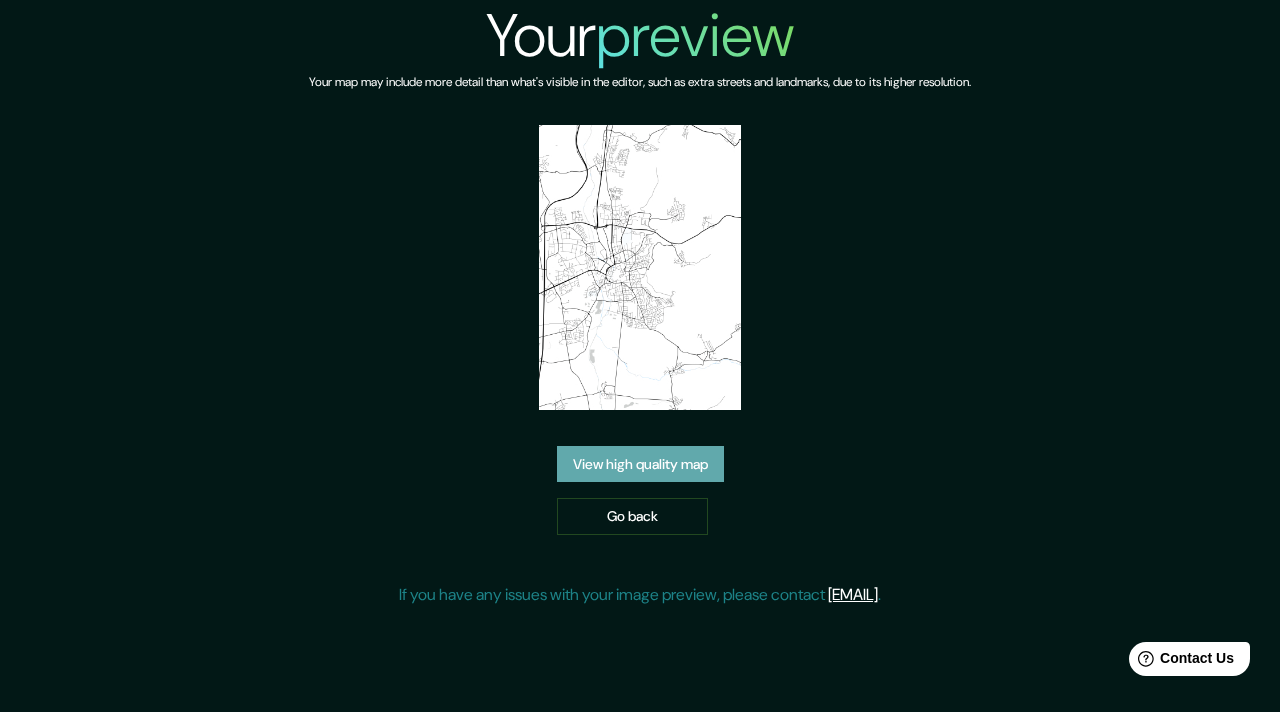 click on "View high quality map" at bounding box center (640, 464) 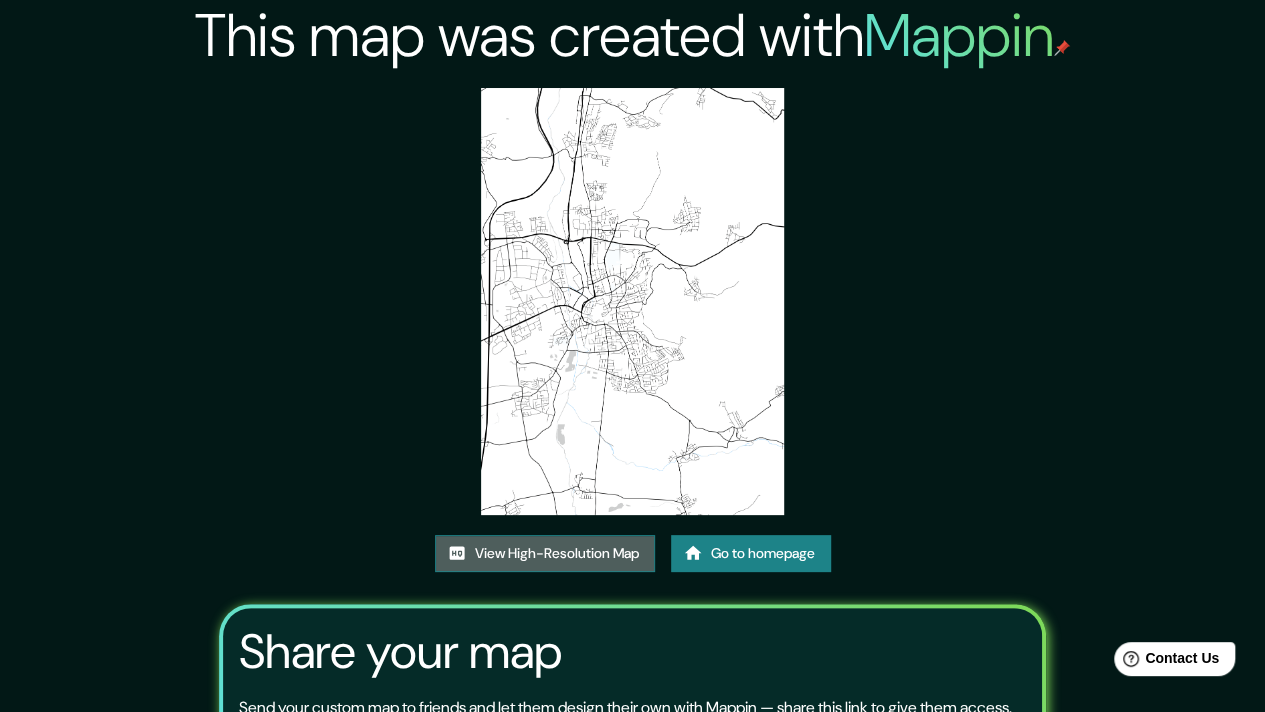 click on "View High-Resolution Map" at bounding box center (545, 553) 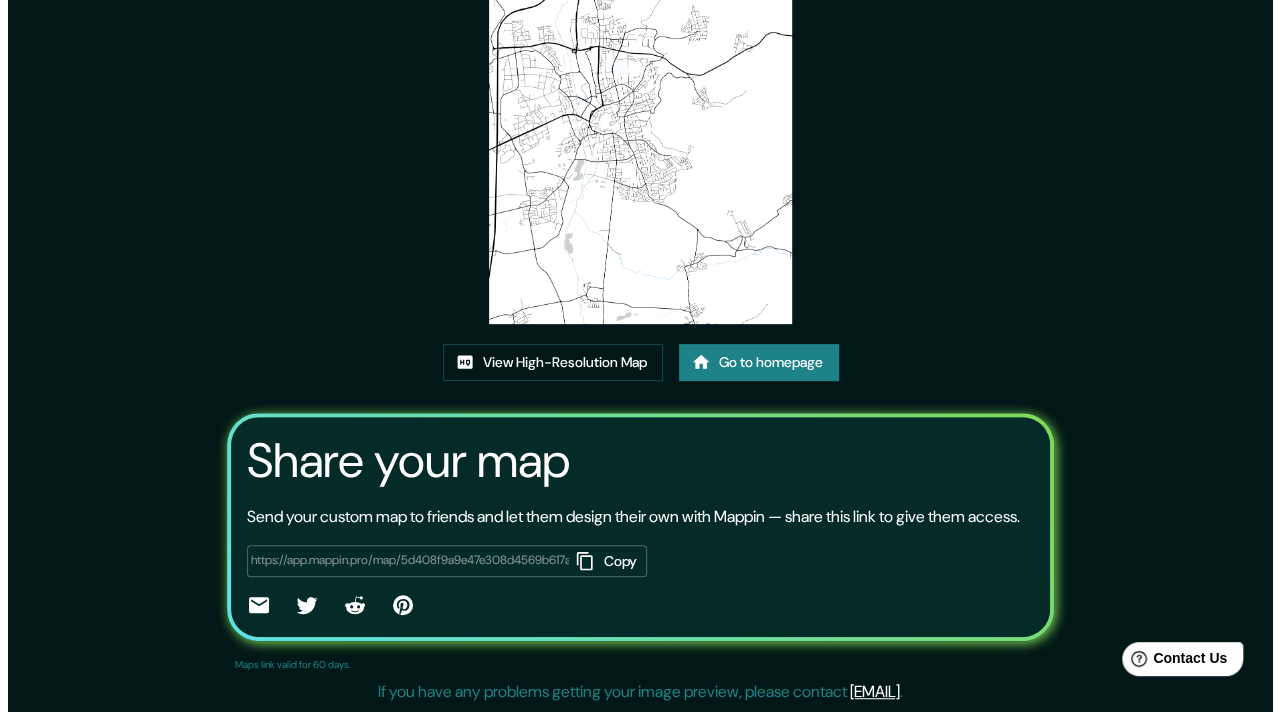 scroll, scrollTop: 0, scrollLeft: 0, axis: both 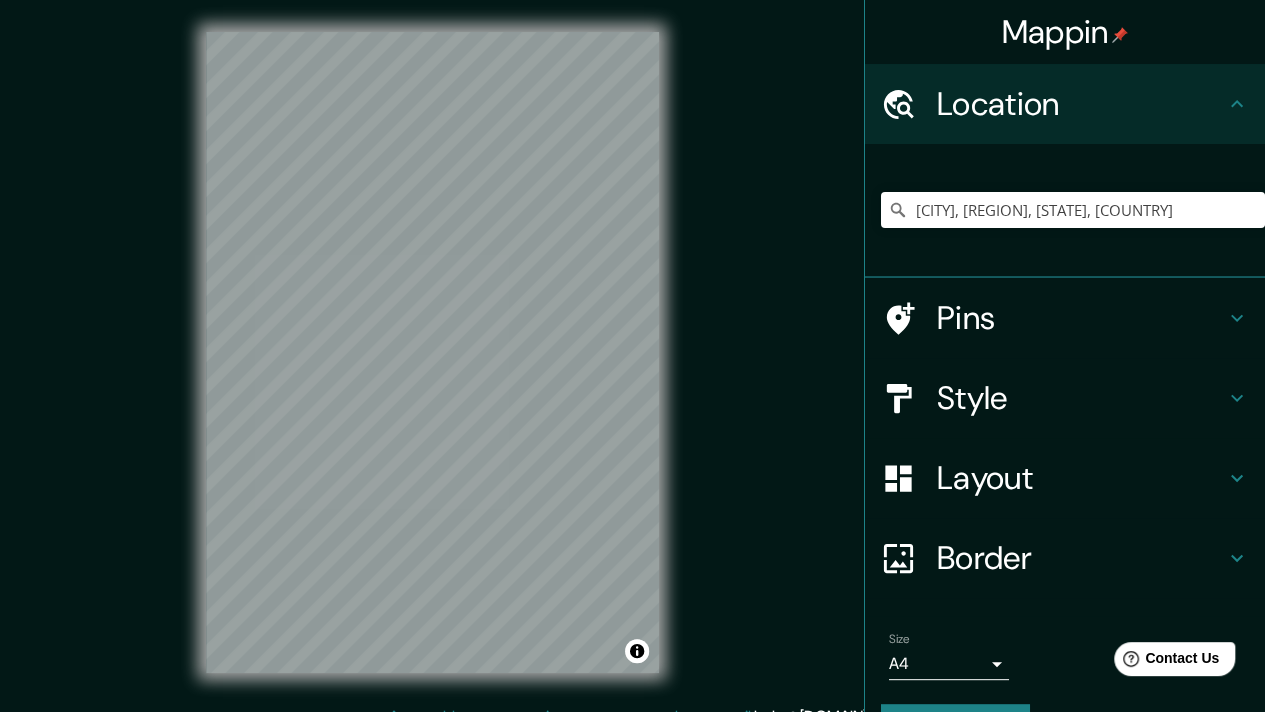 click on "Pins" at bounding box center [1065, 318] 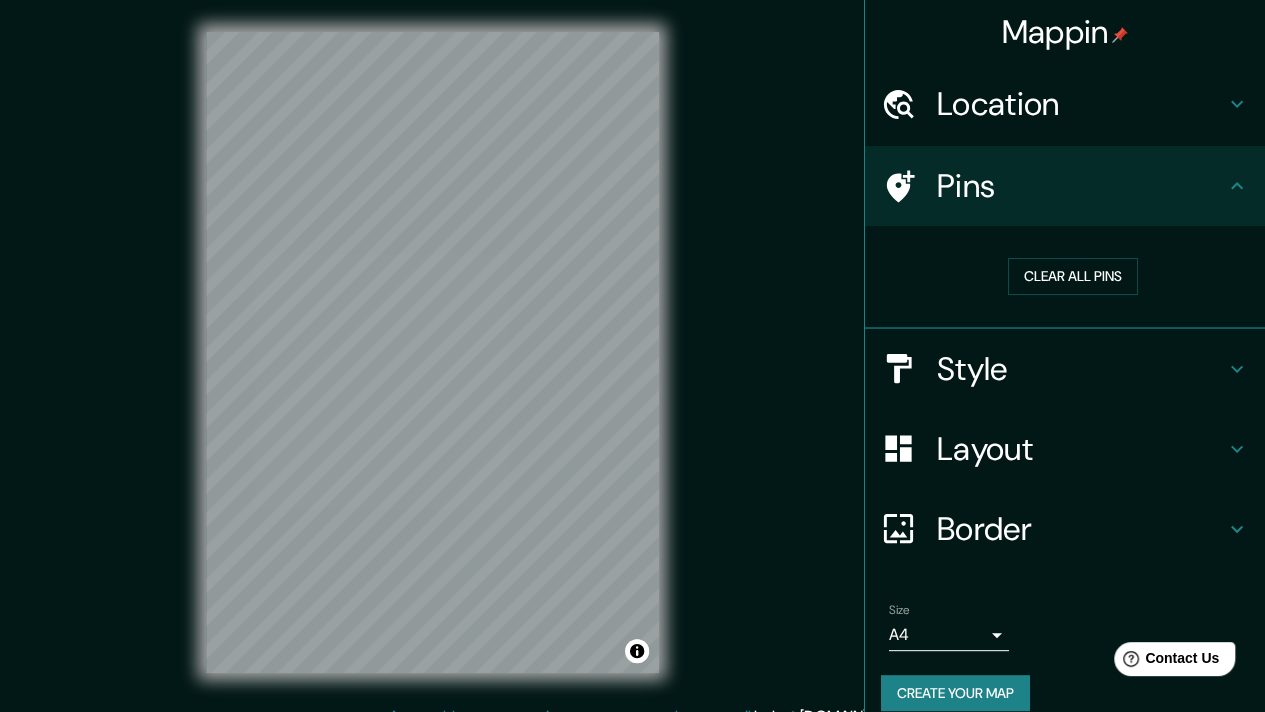 click on "Clear all pins" at bounding box center [1073, 276] 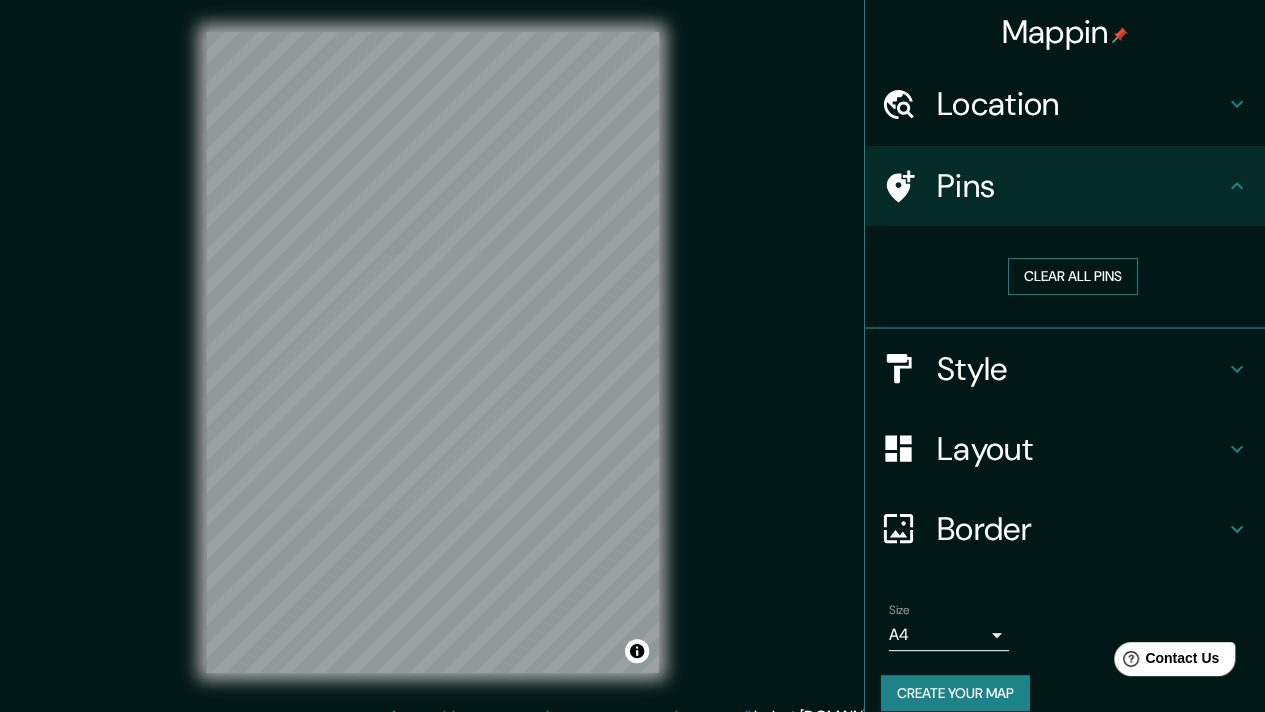 click on "Clear all pins" at bounding box center [1073, 276] 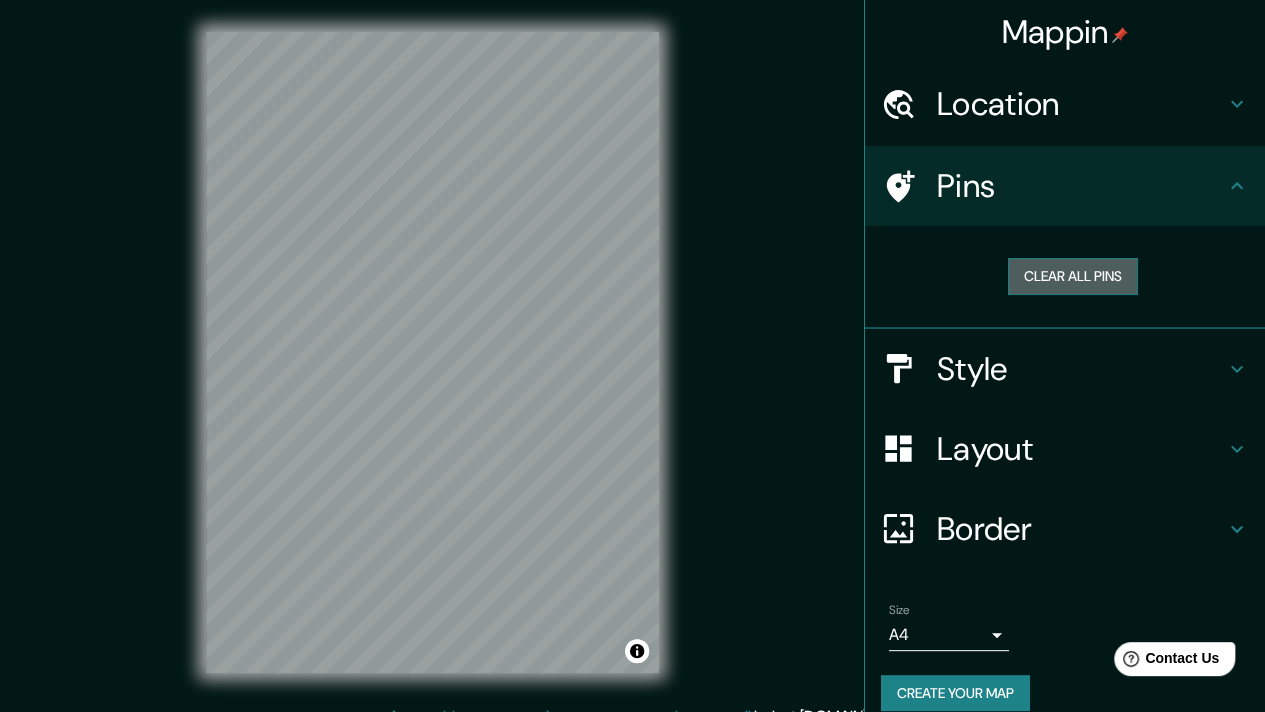 drag, startPoint x: 1070, startPoint y: 278, endPoint x: 1121, endPoint y: 275, distance: 51.088158 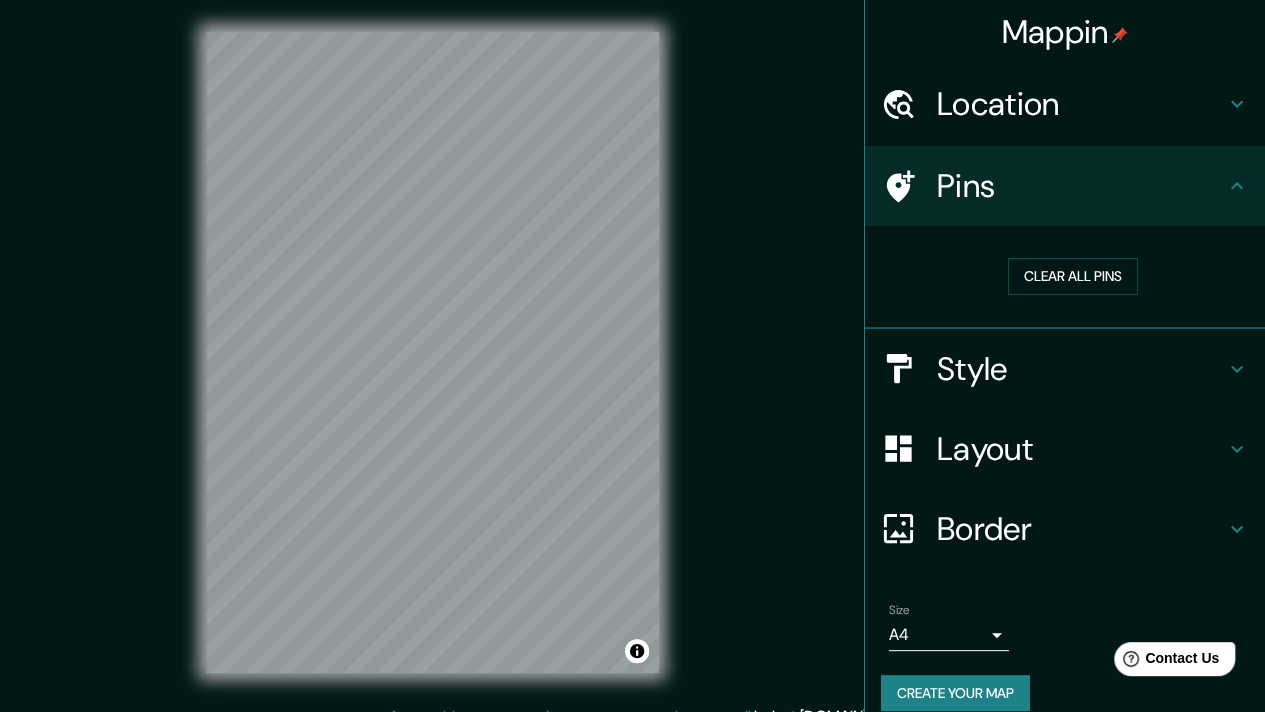 drag, startPoint x: 1121, startPoint y: 275, endPoint x: 1161, endPoint y: 267, distance: 40.792156 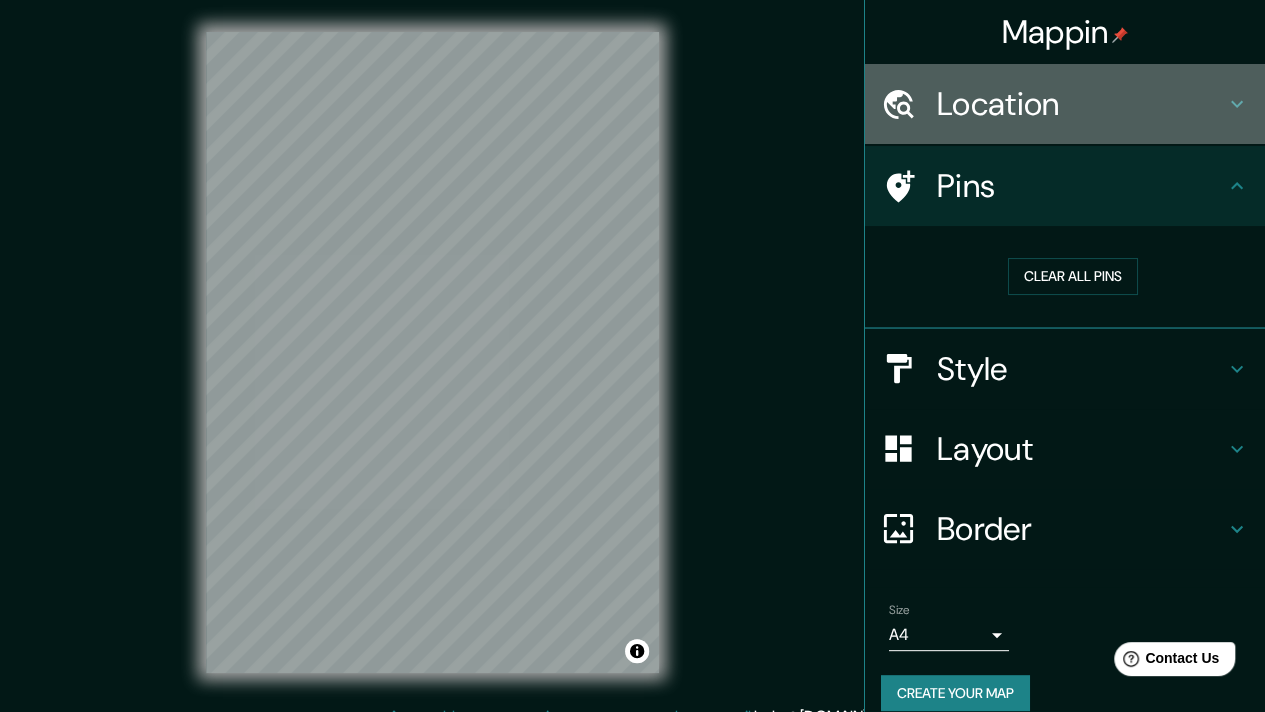 click on "Location" at bounding box center (1065, 104) 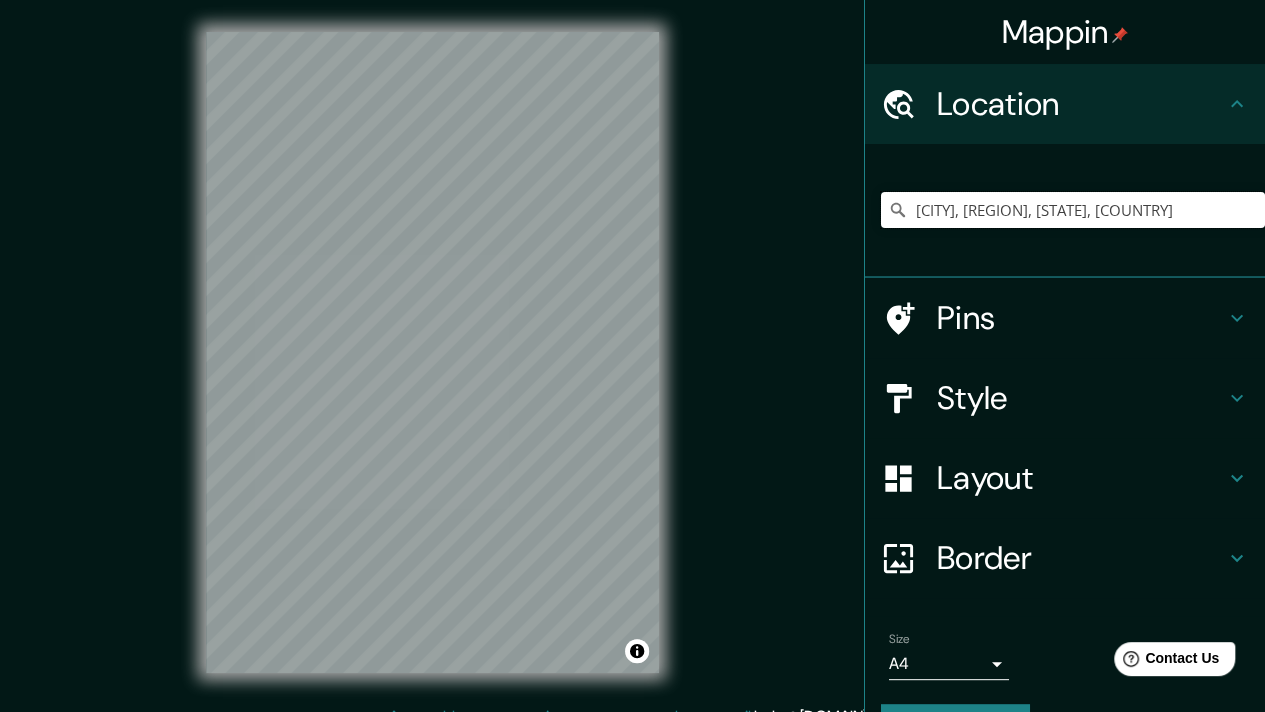 click on "[CITY], [CITY], [STATE], [COUNTRY]" at bounding box center (1073, 210) 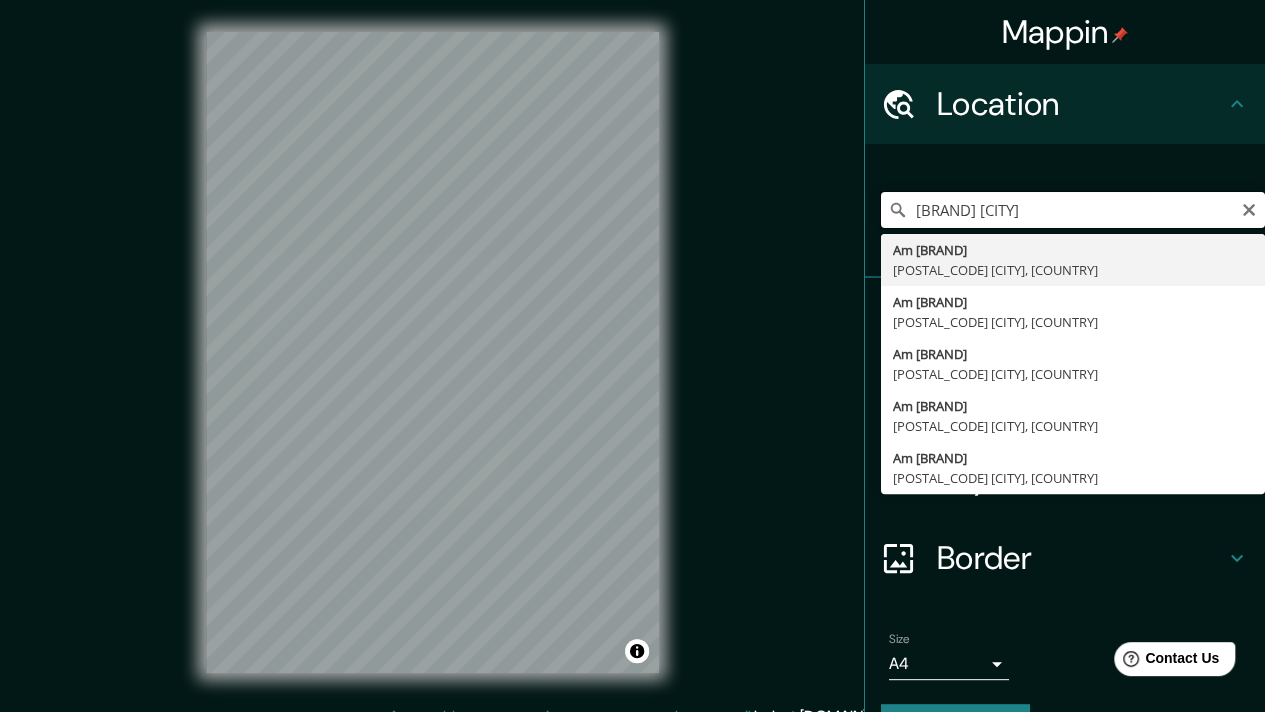 click on "Botanischer Garten Göttingen" at bounding box center (1073, 210) 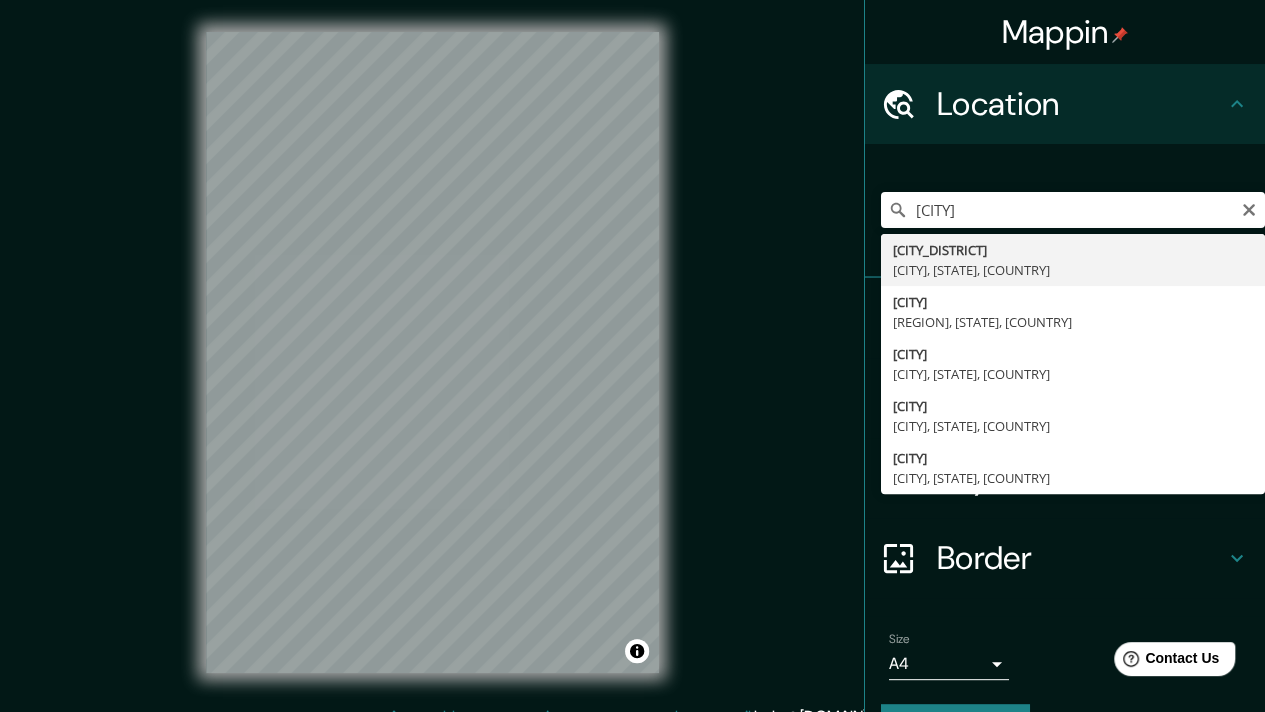 type on "Göttingen-Holtensen, Göttingen, Lower Saxony, Germany" 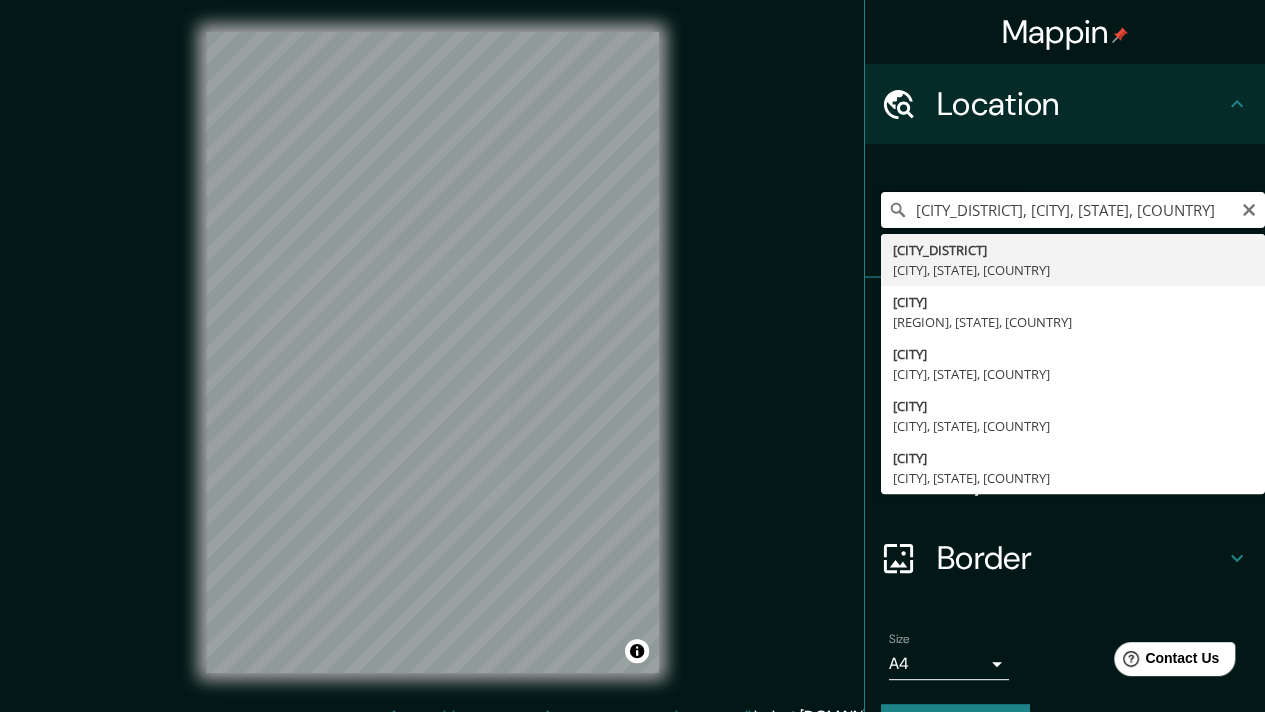 scroll, scrollTop: 0, scrollLeft: 0, axis: both 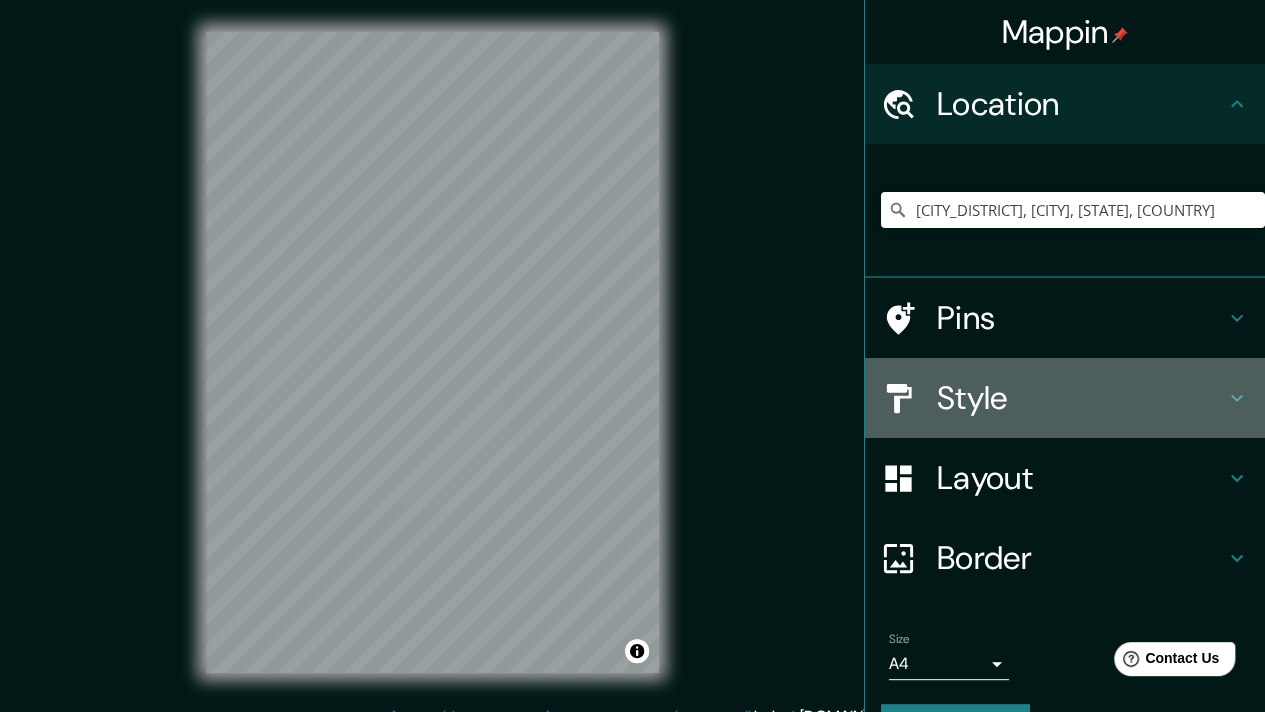 click on "Style" at bounding box center (1081, 398) 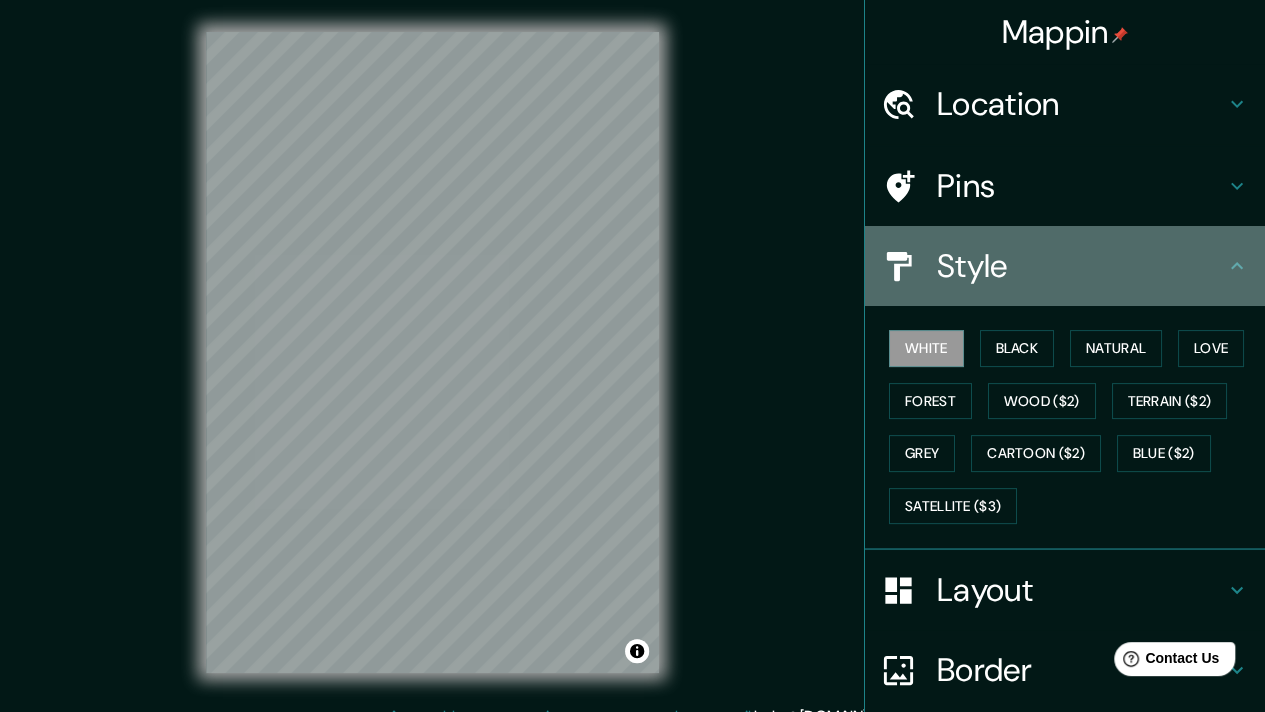 click on "Style" at bounding box center (1081, 266) 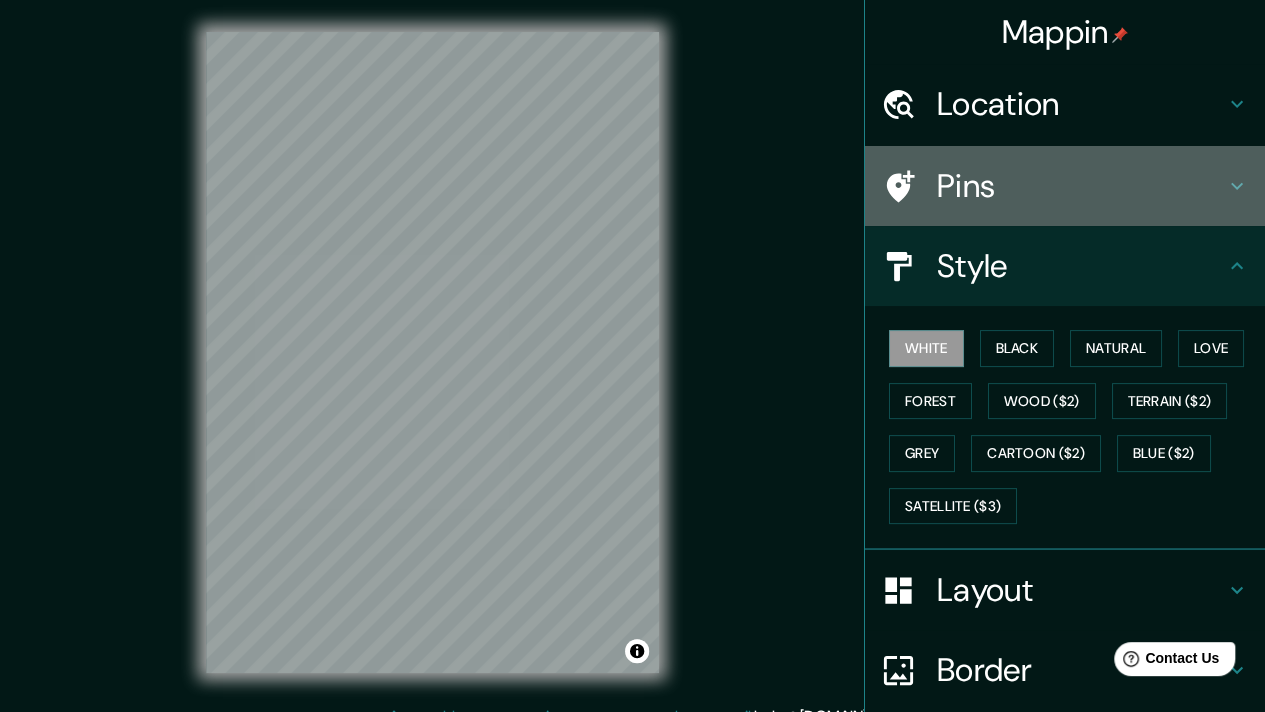click on "Pins" at bounding box center [1081, 186] 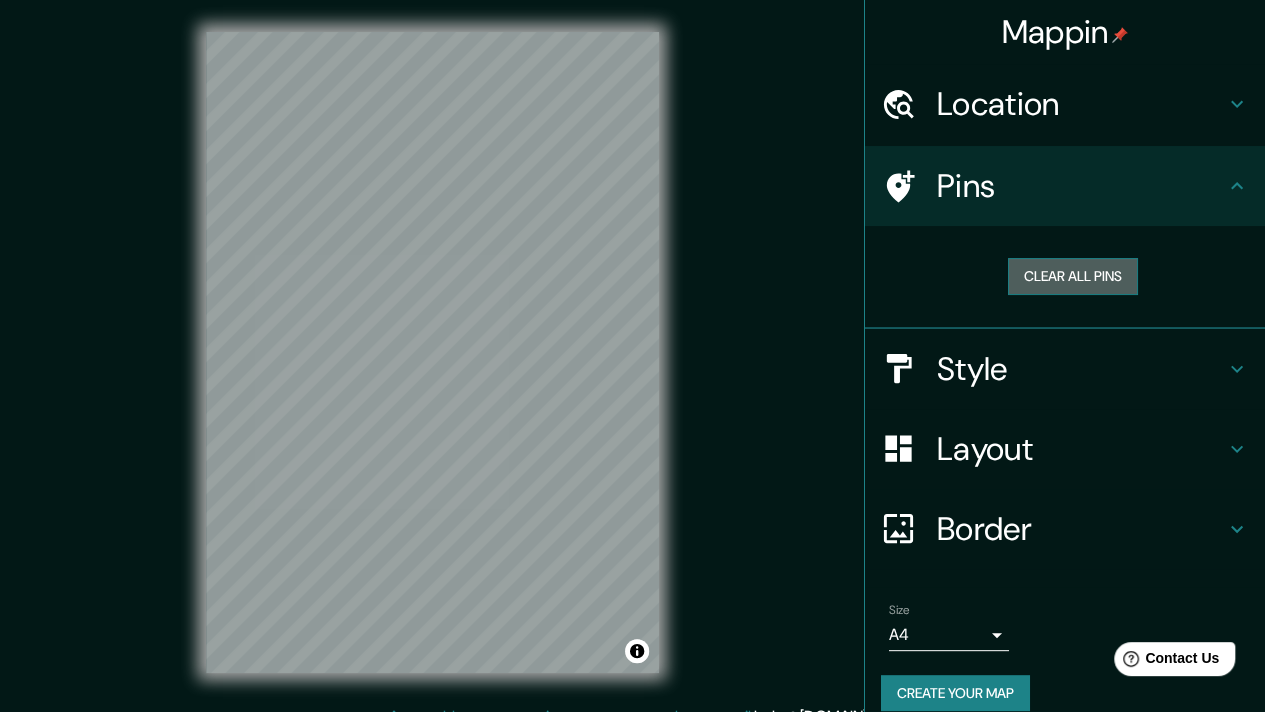 click on "Clear all pins" at bounding box center [1073, 276] 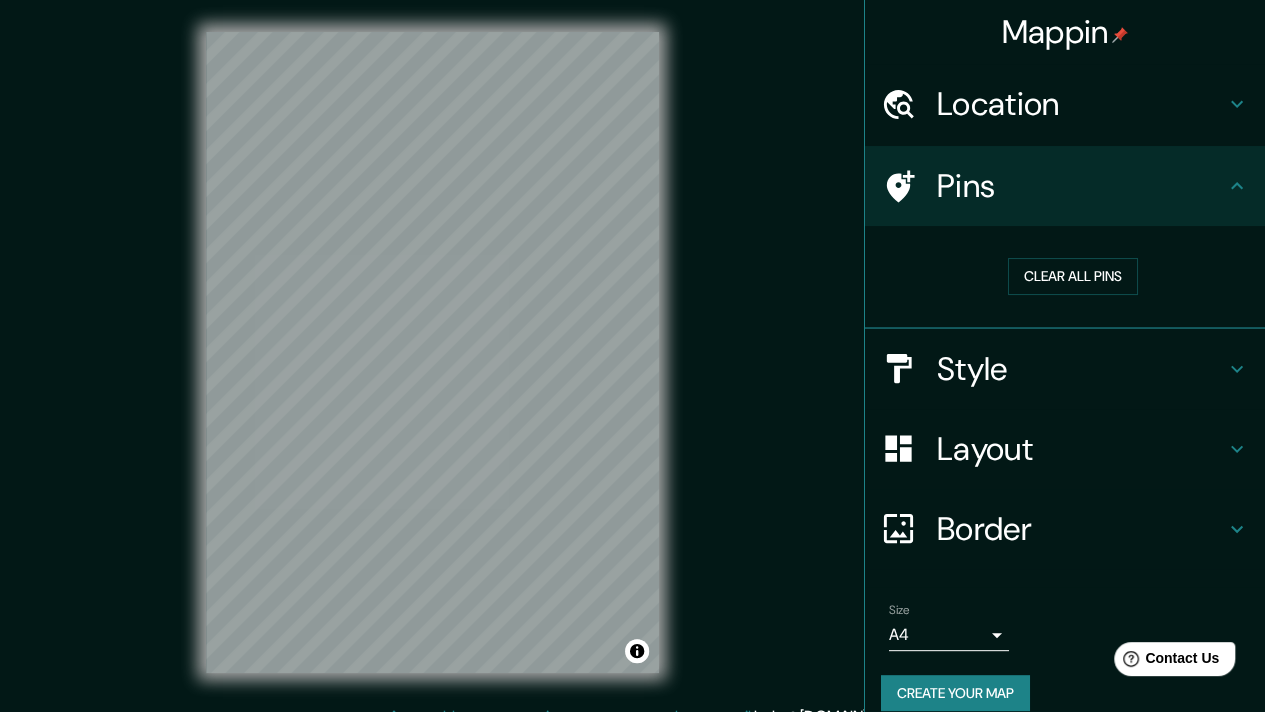click on "Clear all pins" at bounding box center (1065, 277) 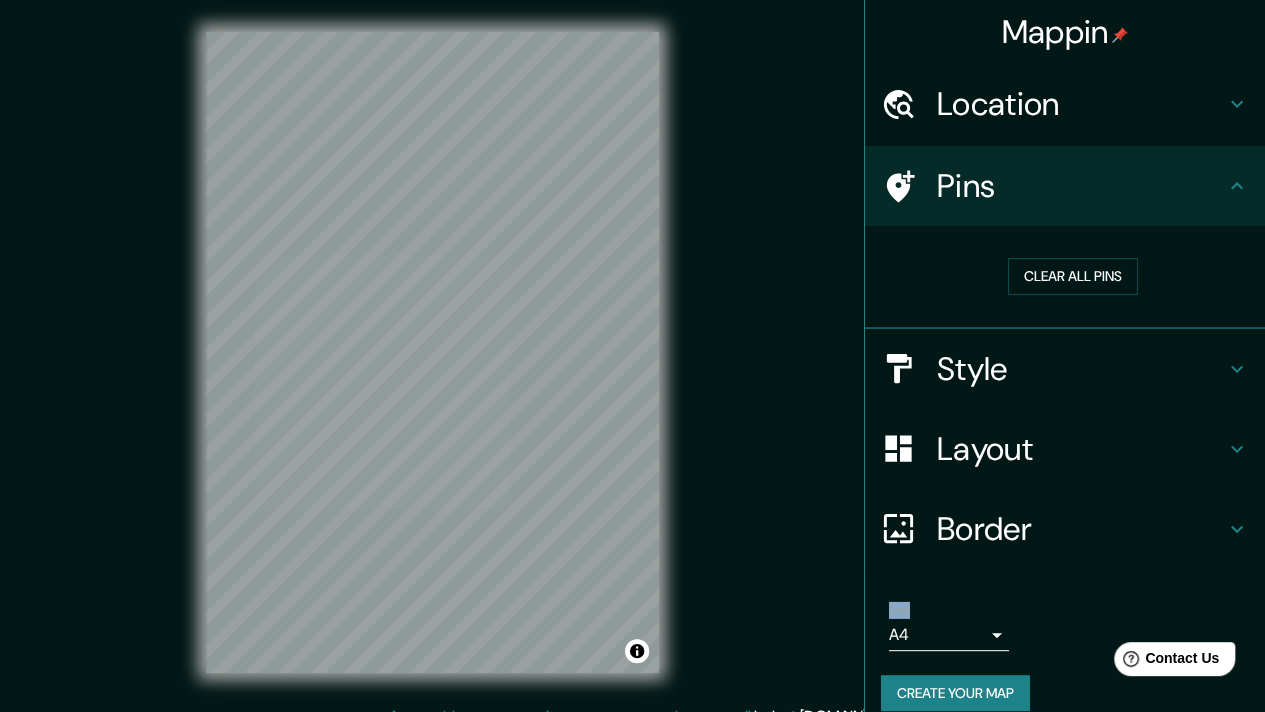 click on "Clear all pins" at bounding box center (1065, 277) 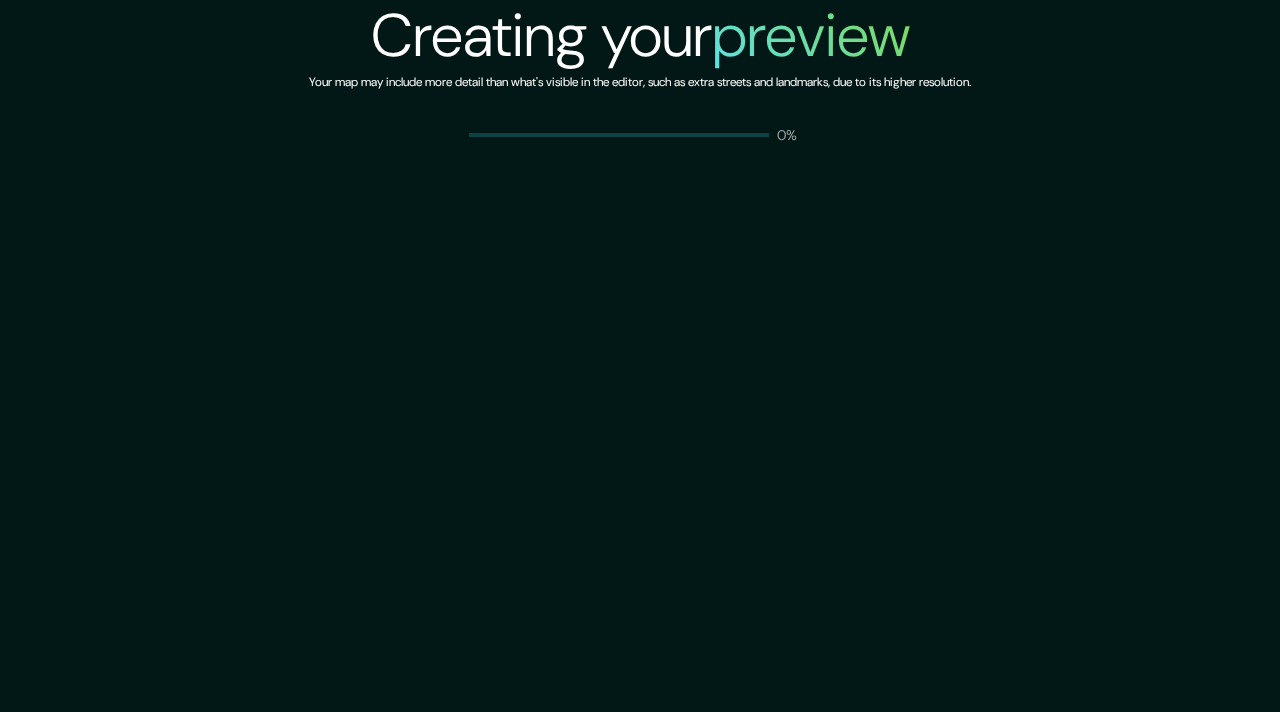 scroll, scrollTop: 0, scrollLeft: 0, axis: both 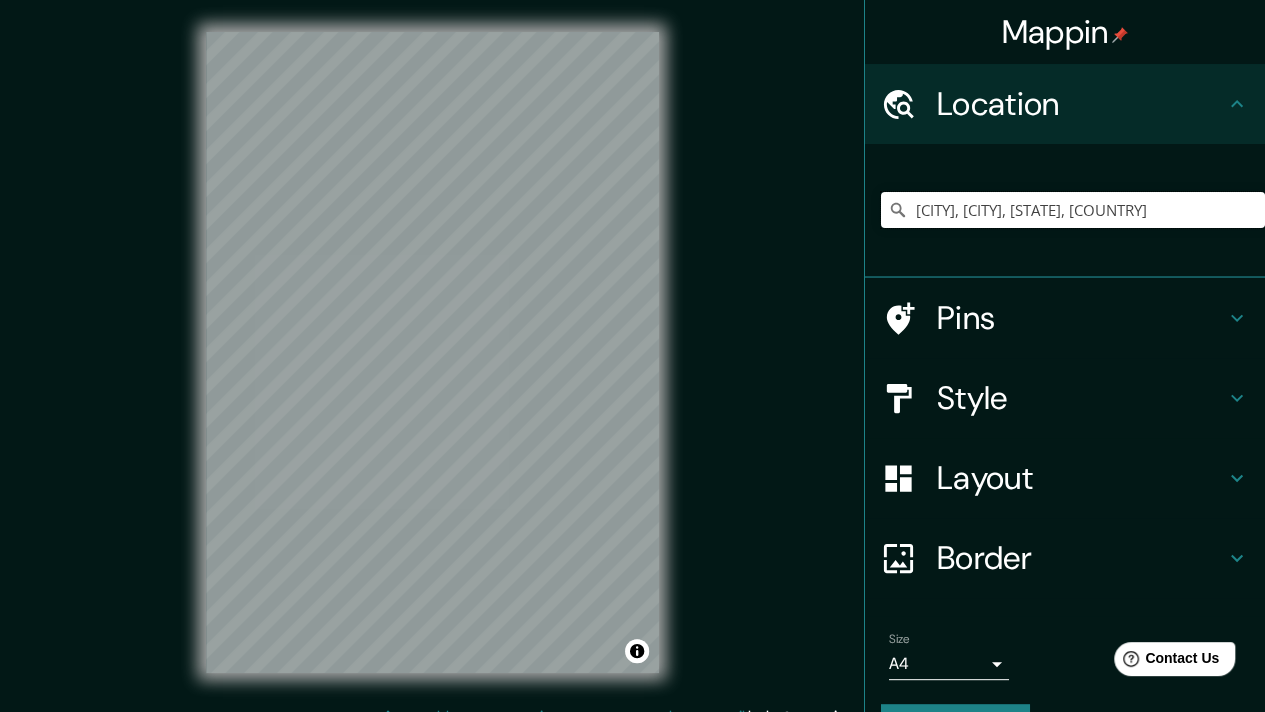 click on "[CITY], [CITY], [STATE], [COUNTRY]" at bounding box center (1073, 210) 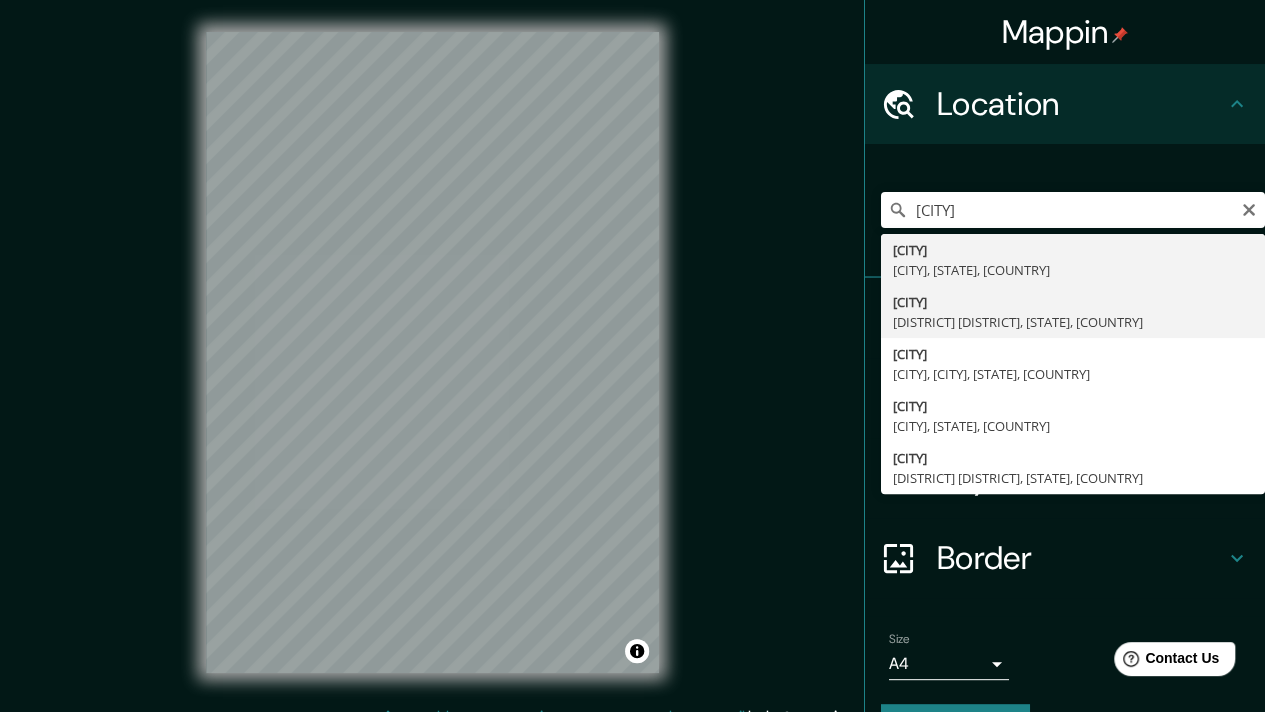 type on "[CITY], [DISTRICT], [STATE], [COUNTRY]" 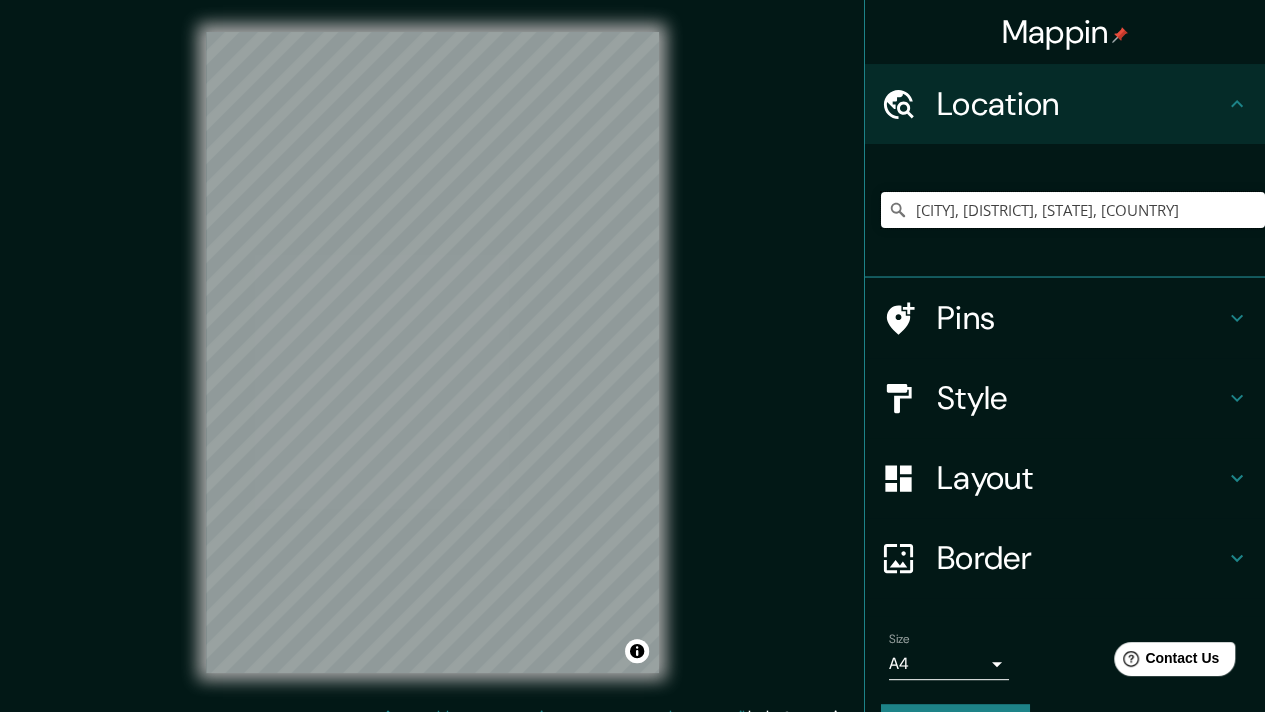 scroll, scrollTop: 0, scrollLeft: 0, axis: both 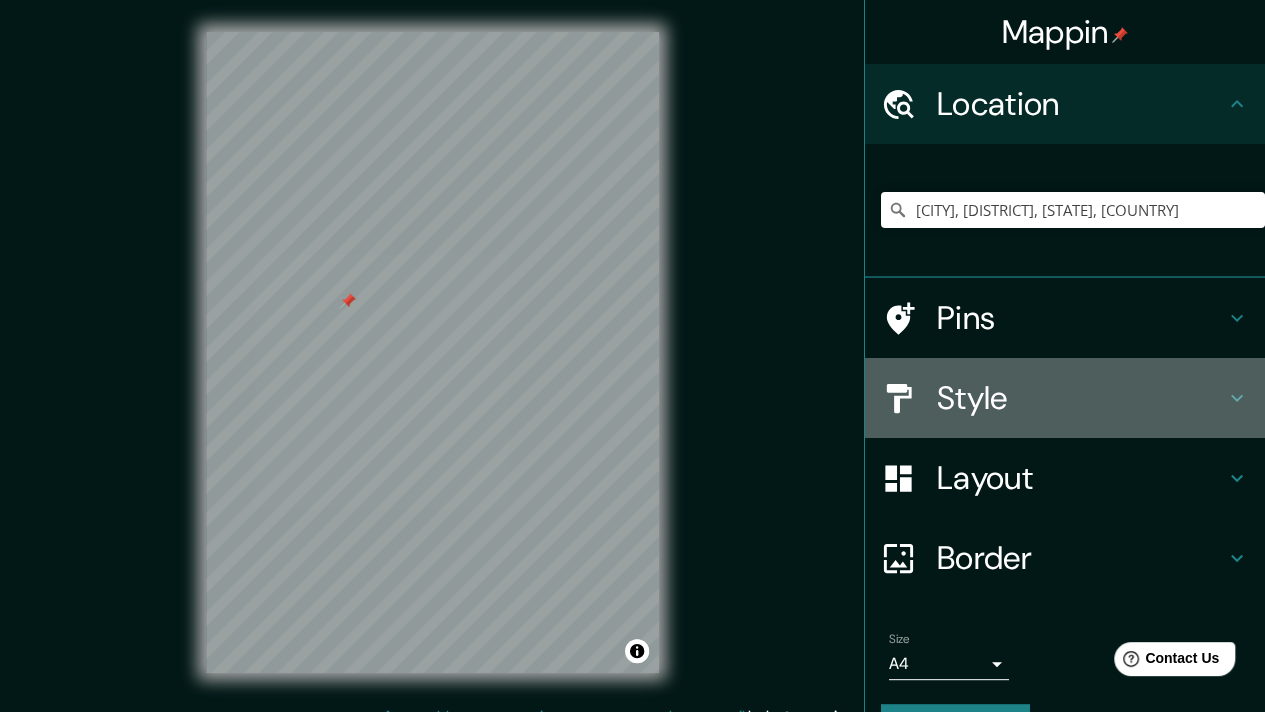 click on "Style" at bounding box center (1065, 398) 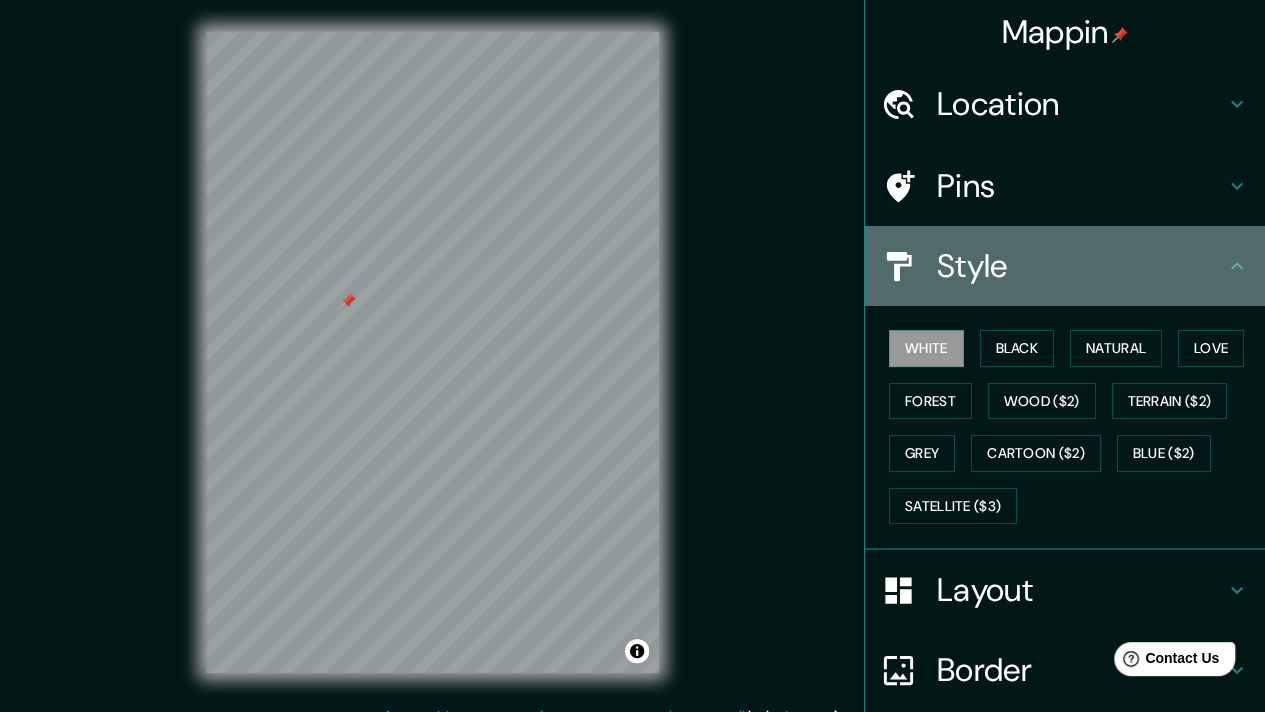 click on "Style" at bounding box center (1065, 266) 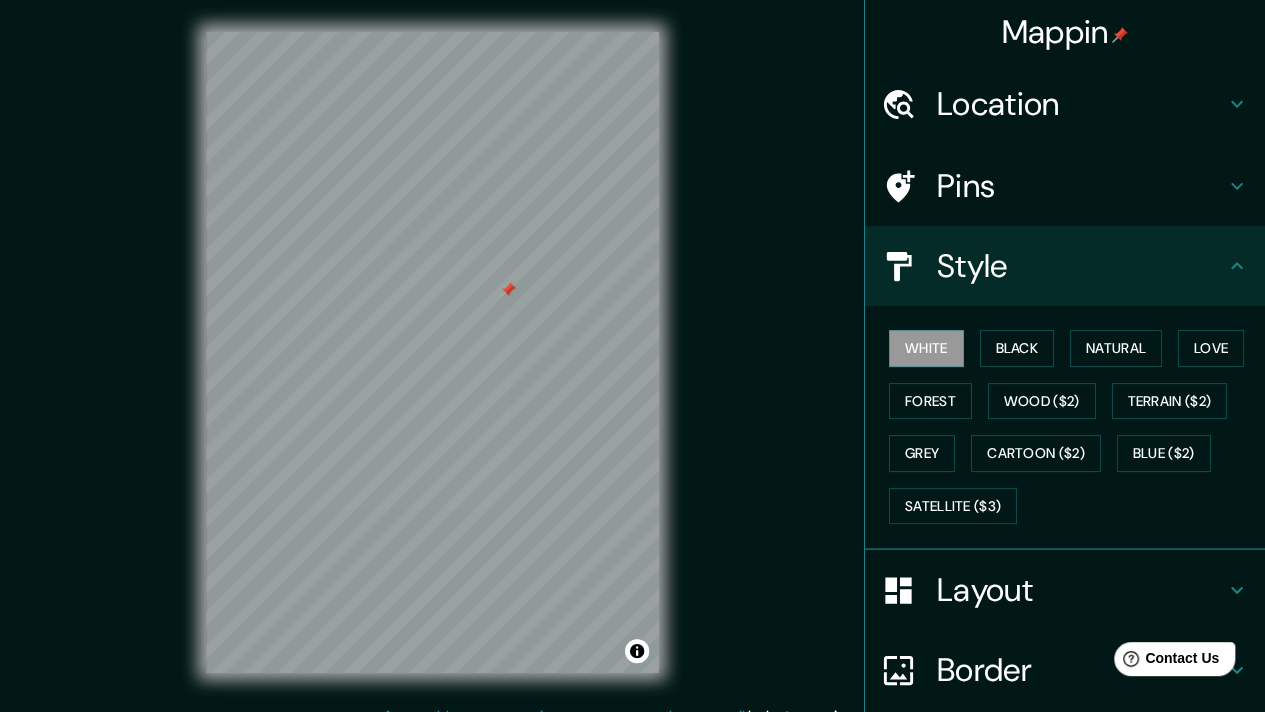 click at bounding box center [508, 290] 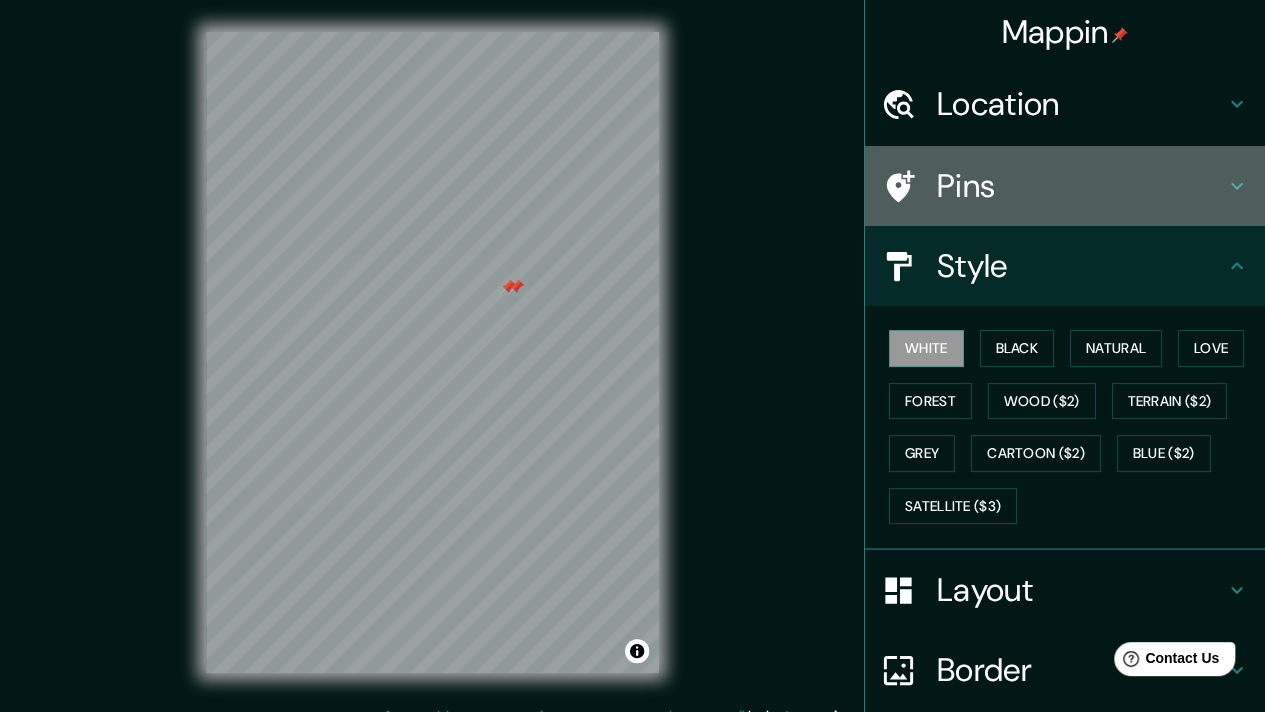 click on "Pins" at bounding box center [1081, 186] 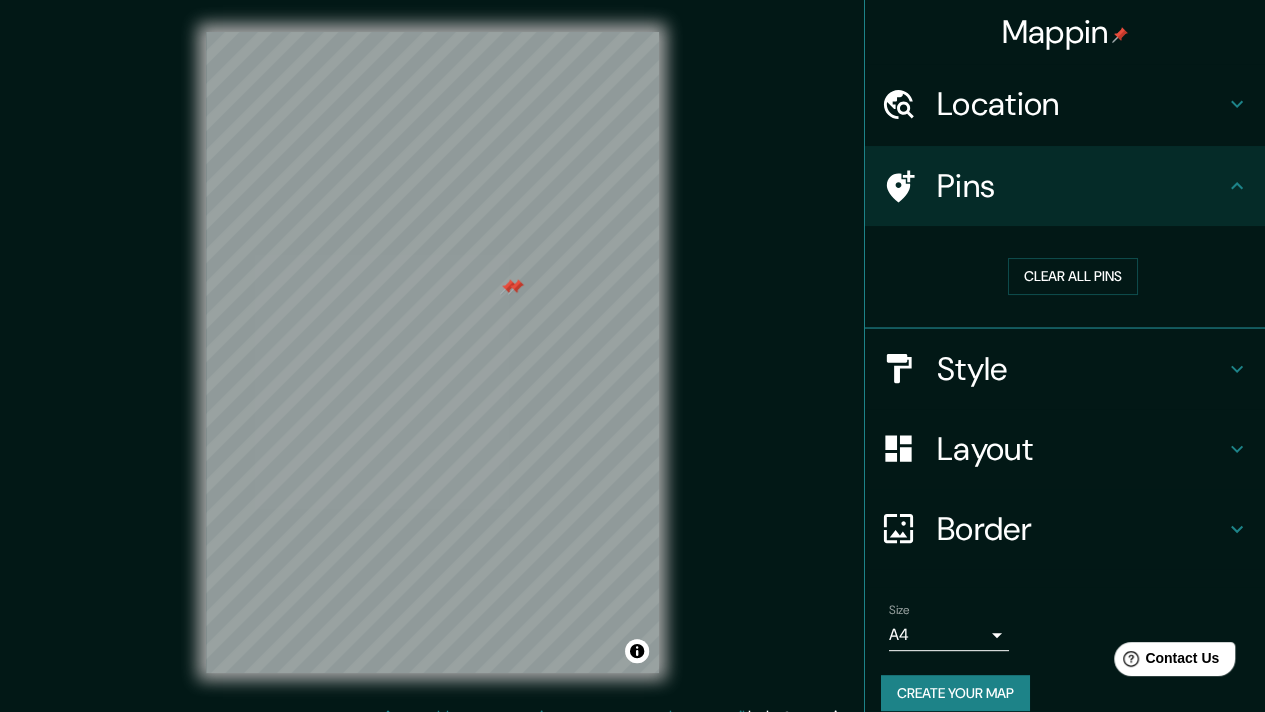 click at bounding box center (516, 287) 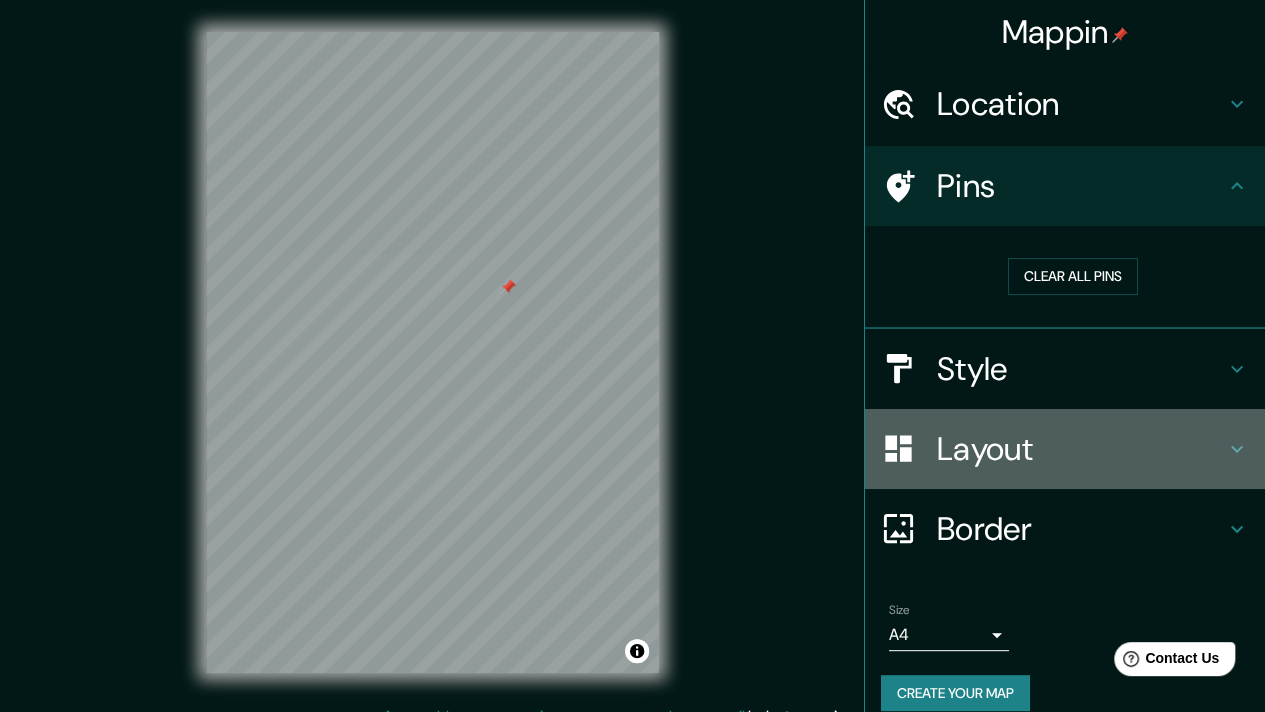 click on "Layout" at bounding box center [1065, 449] 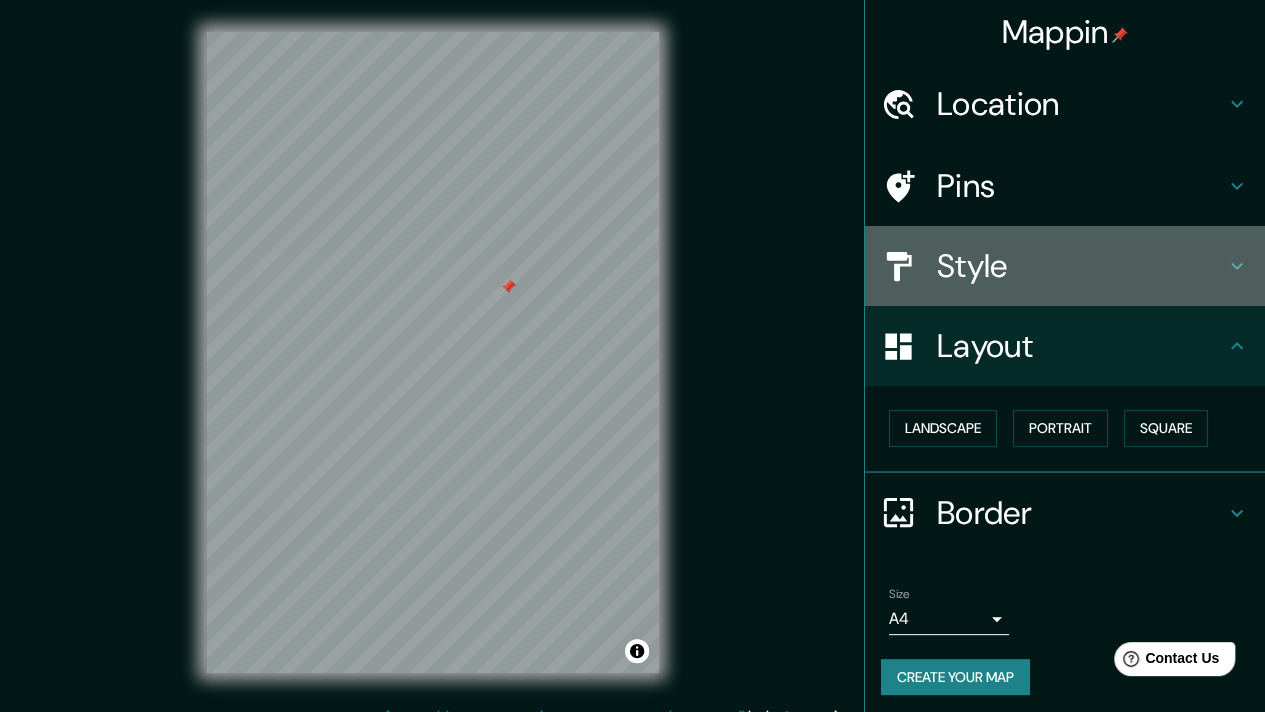 click on "Style" at bounding box center (1065, 266) 